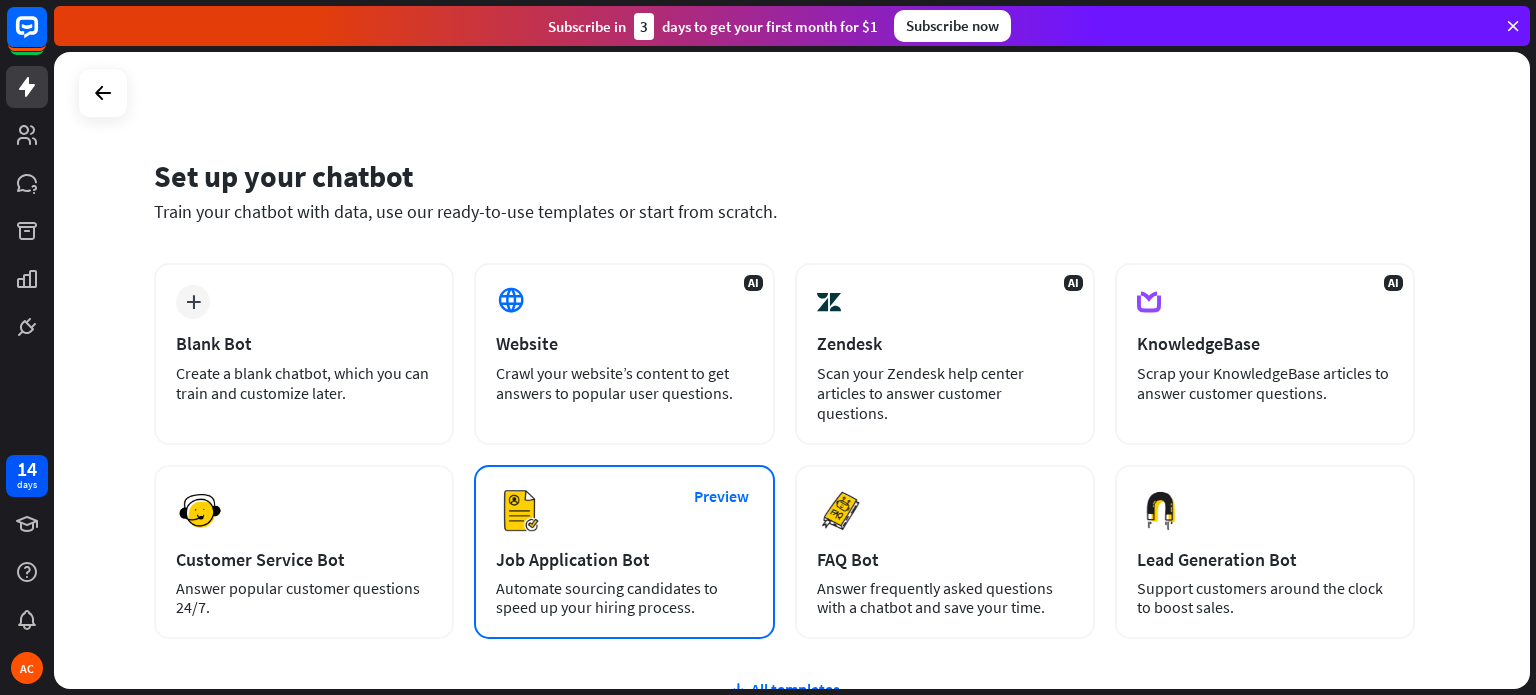 scroll, scrollTop: 0, scrollLeft: 0, axis: both 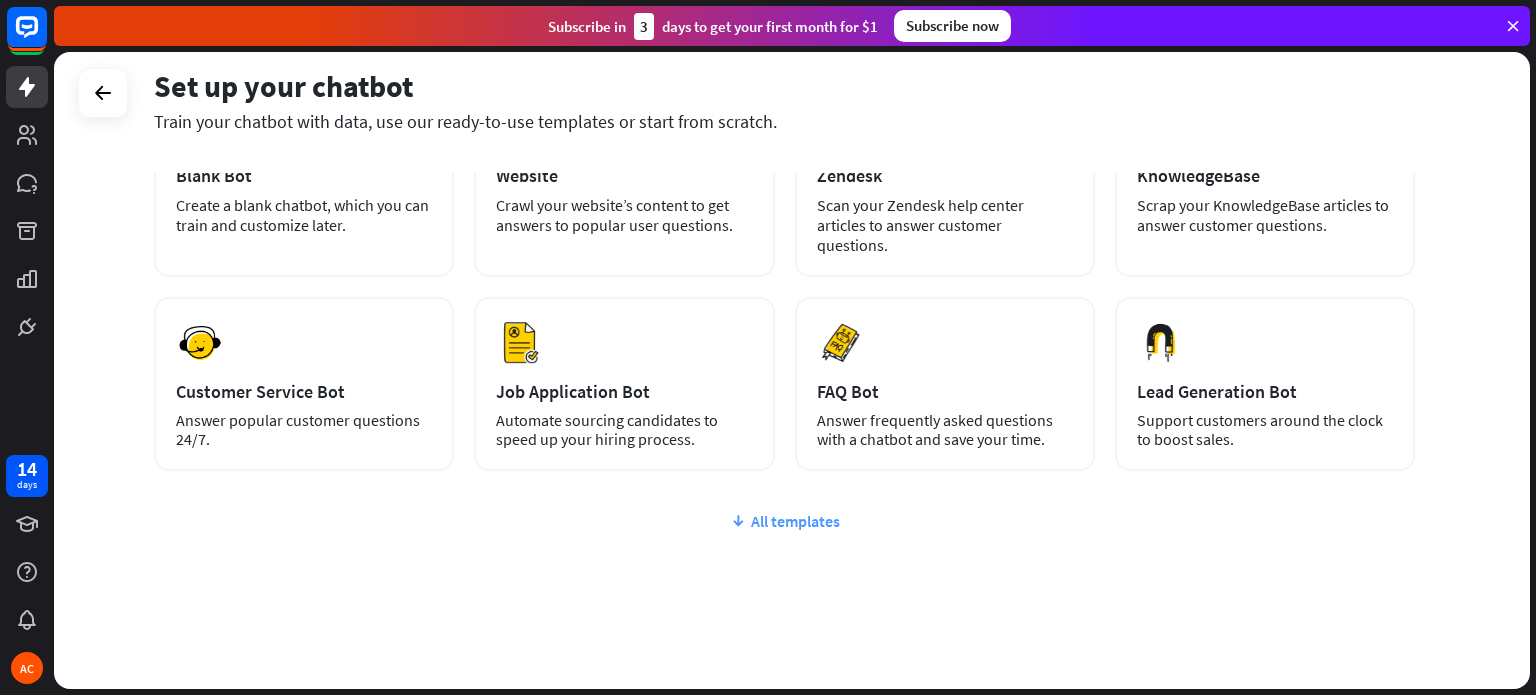 click on "All templates" at bounding box center (784, 521) 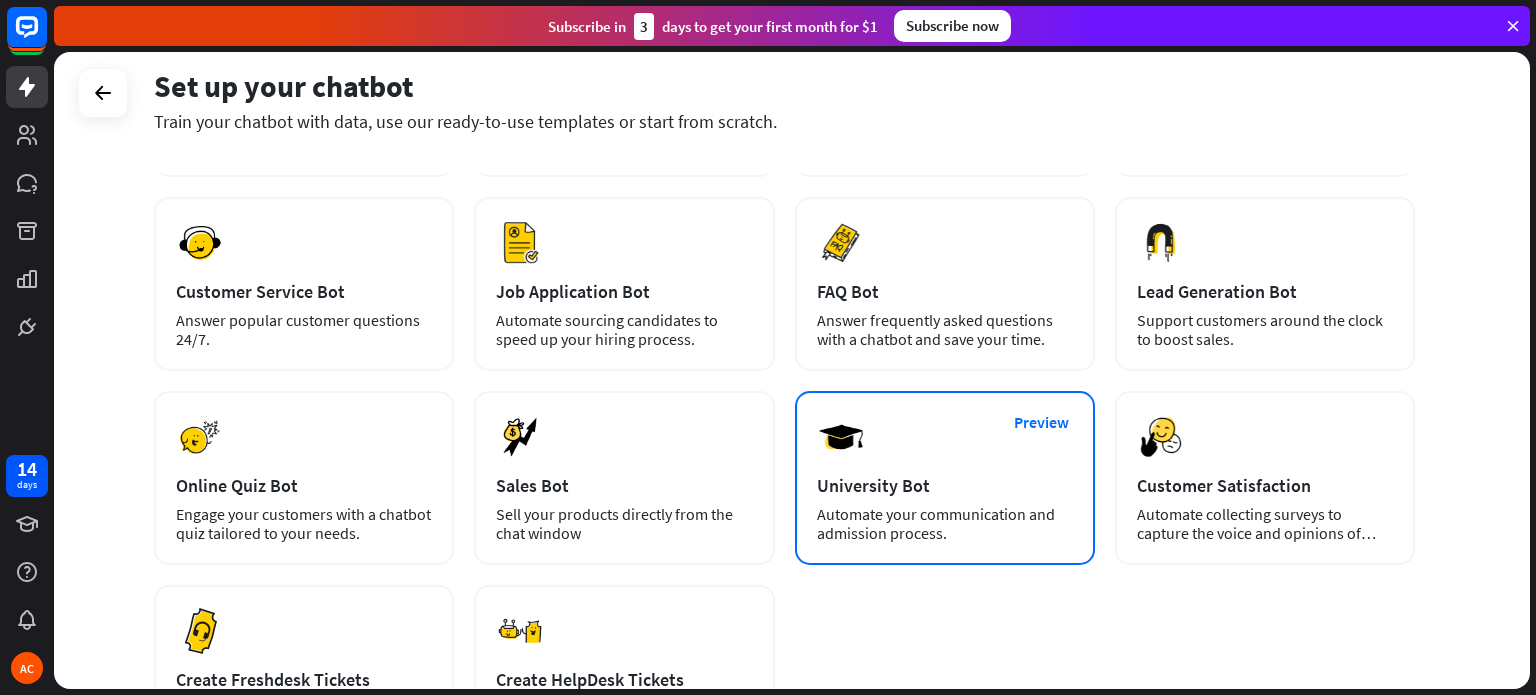 scroll, scrollTop: 168, scrollLeft: 0, axis: vertical 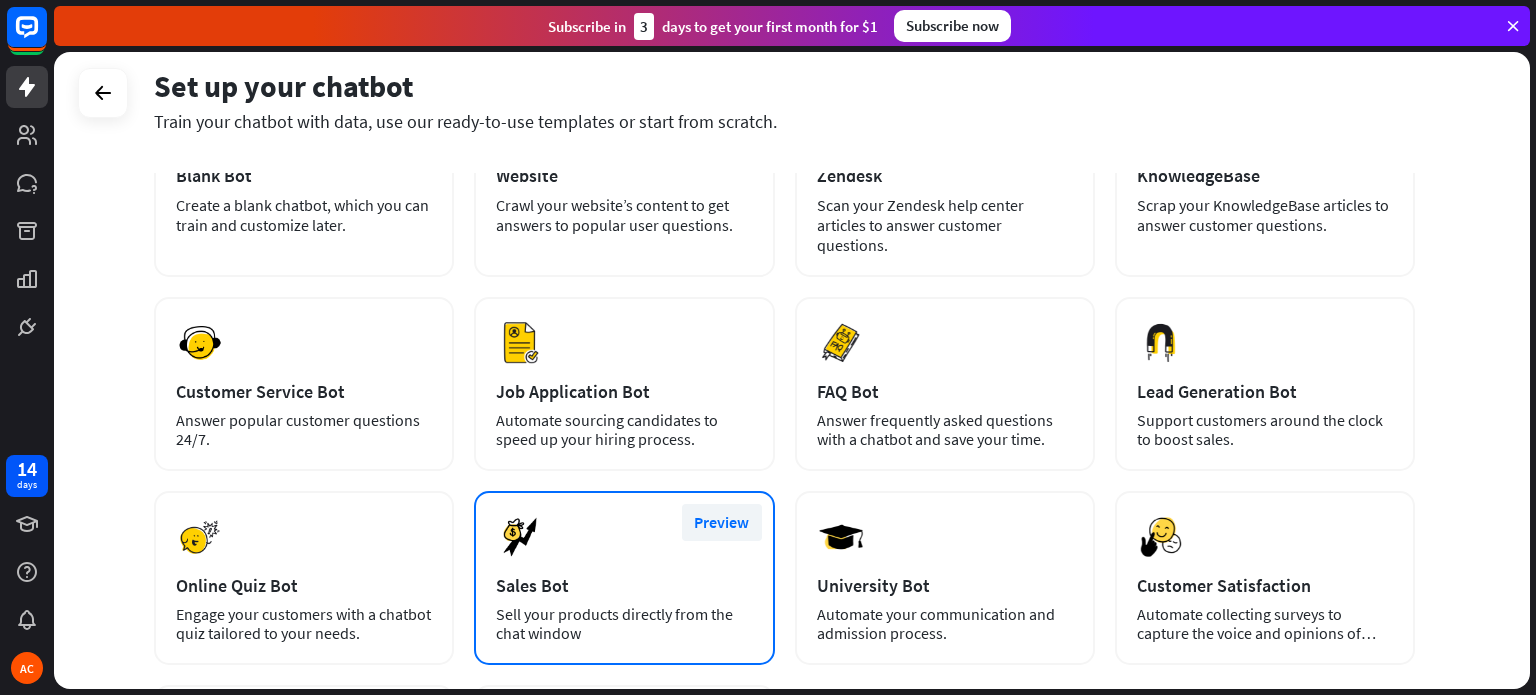 click on "Preview" at bounding box center [722, 522] 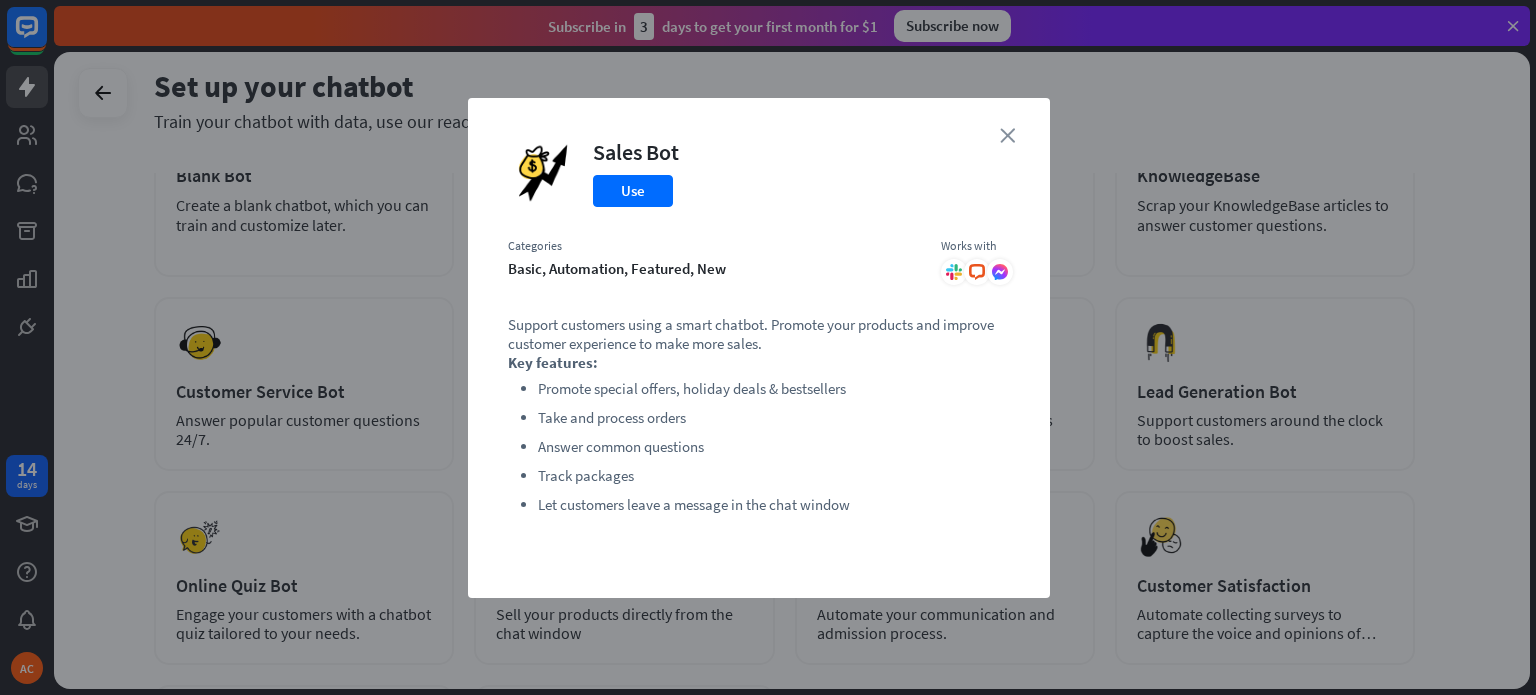 click on "close" at bounding box center (1007, 135) 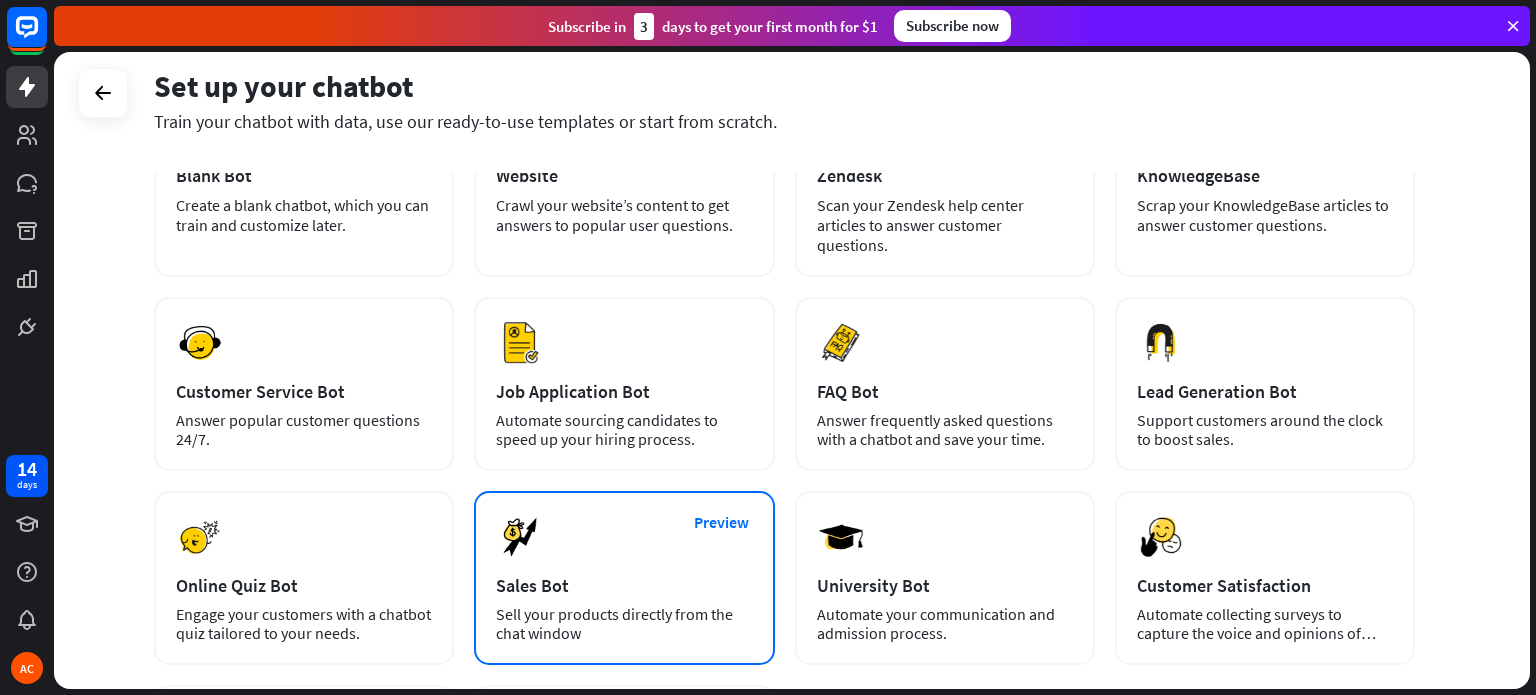 click on "Preview
Sales Bot
Sell your products directly from the chat window" at bounding box center (624, 578) 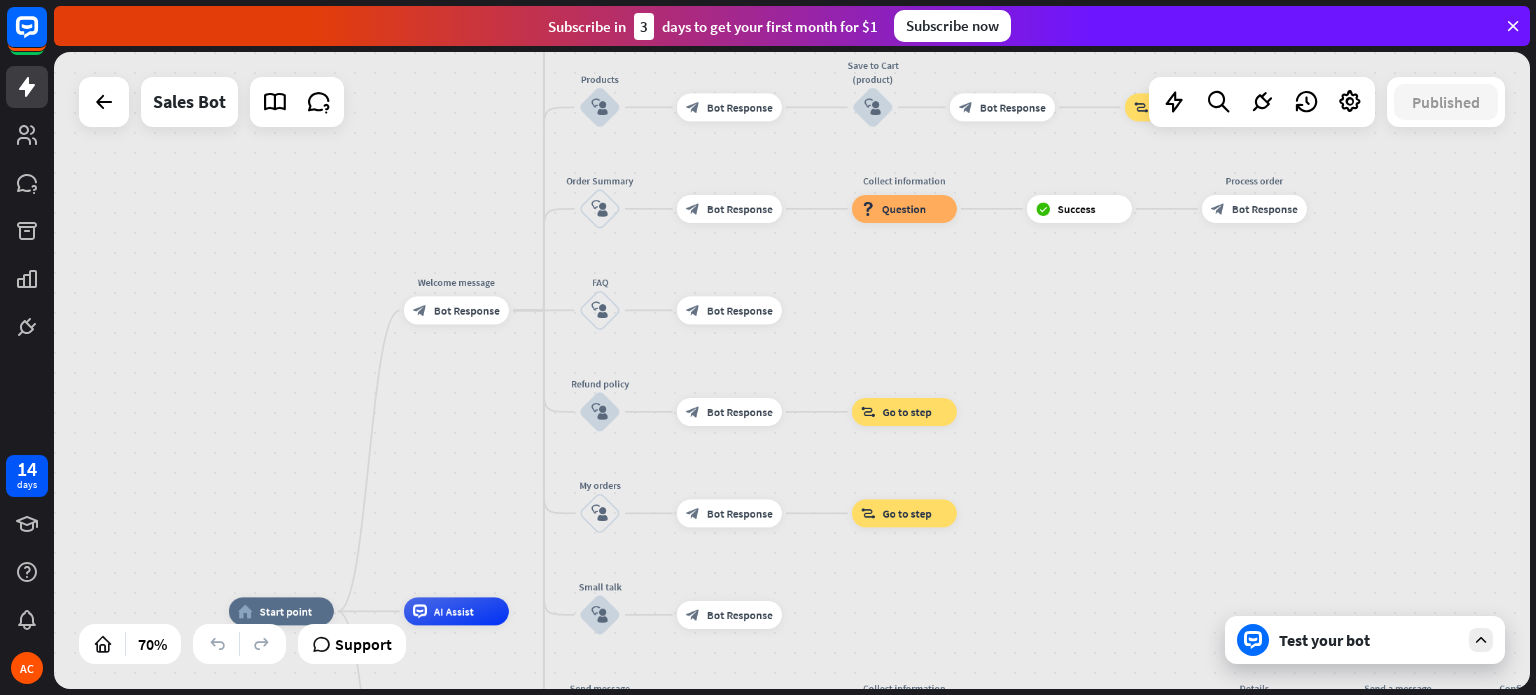 drag, startPoint x: 1265, startPoint y: 435, endPoint x: 1011, endPoint y: 621, distance: 314.8206 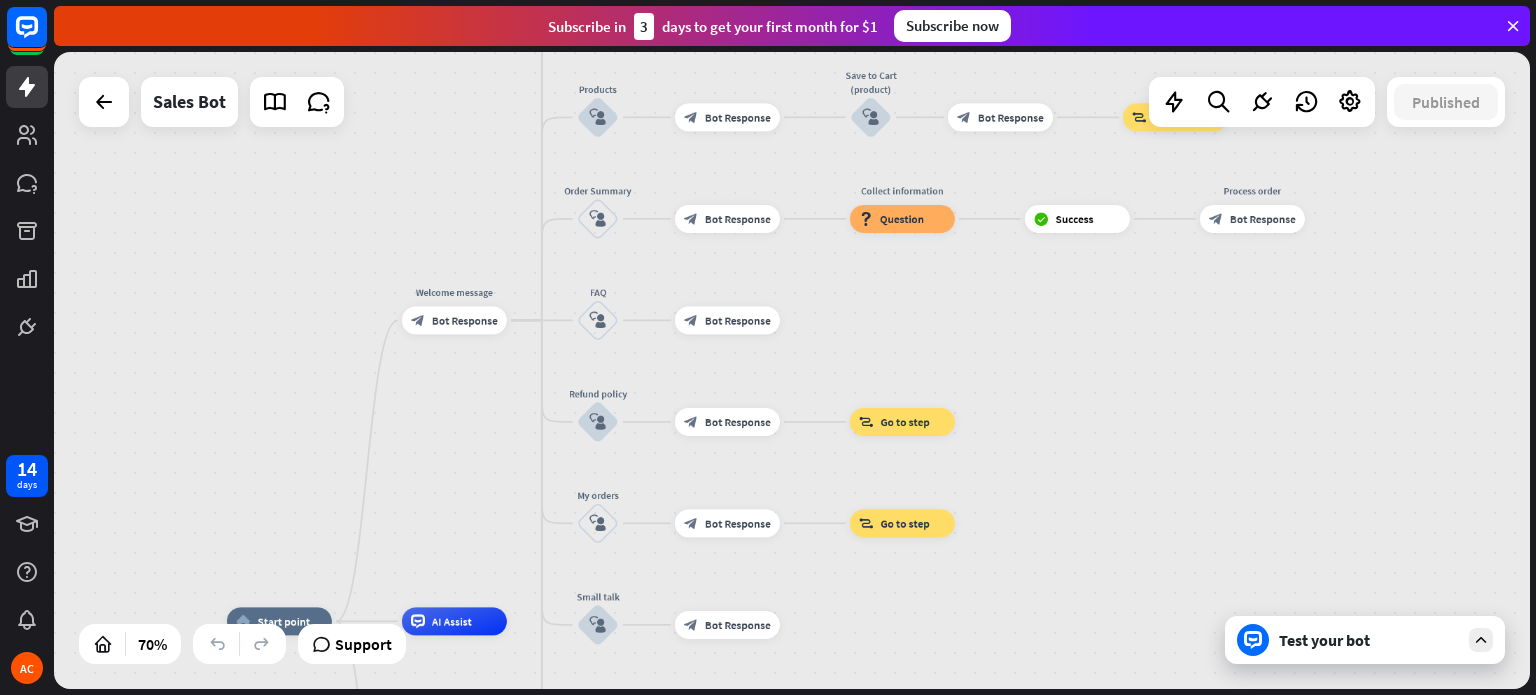drag, startPoint x: 1093, startPoint y: 365, endPoint x: 1054, endPoint y: 635, distance: 272.80212 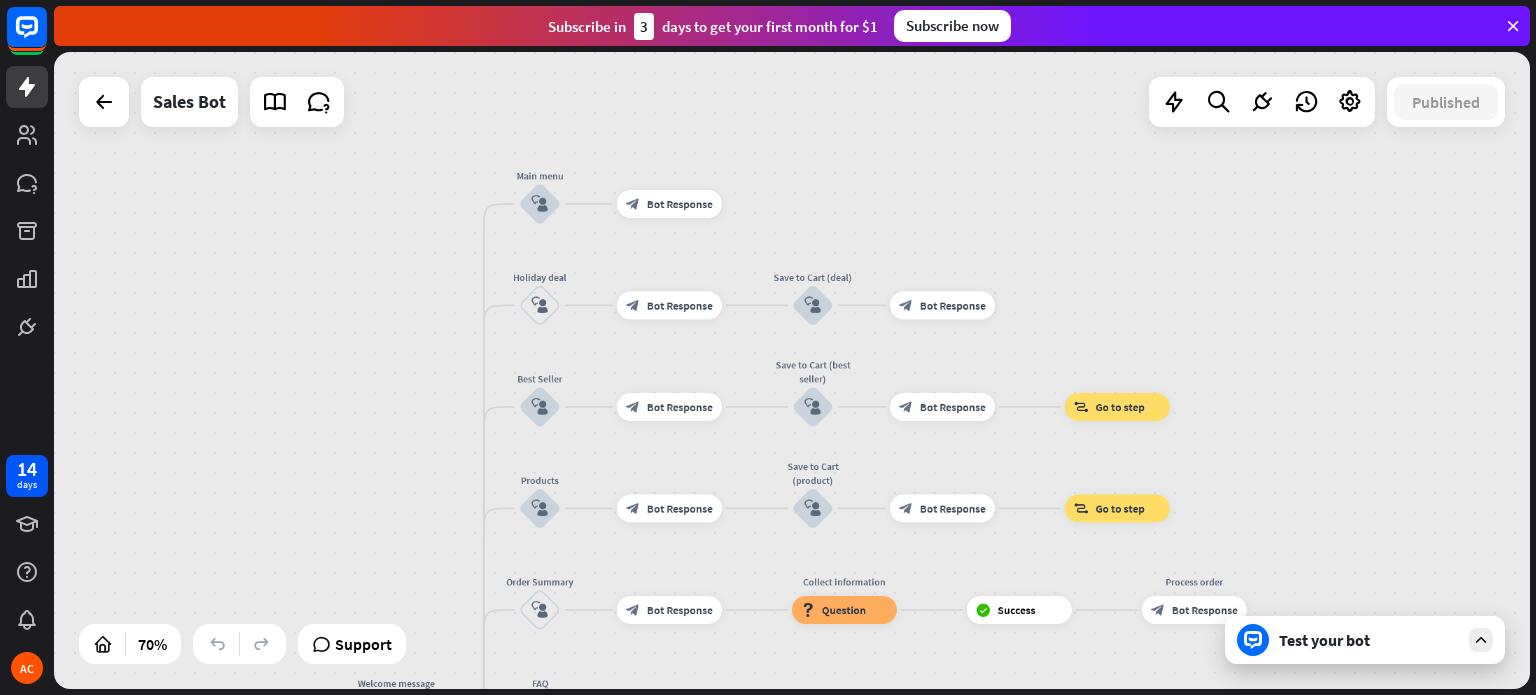 drag, startPoint x: 1064, startPoint y: 148, endPoint x: 1048, endPoint y: 268, distance: 121.061966 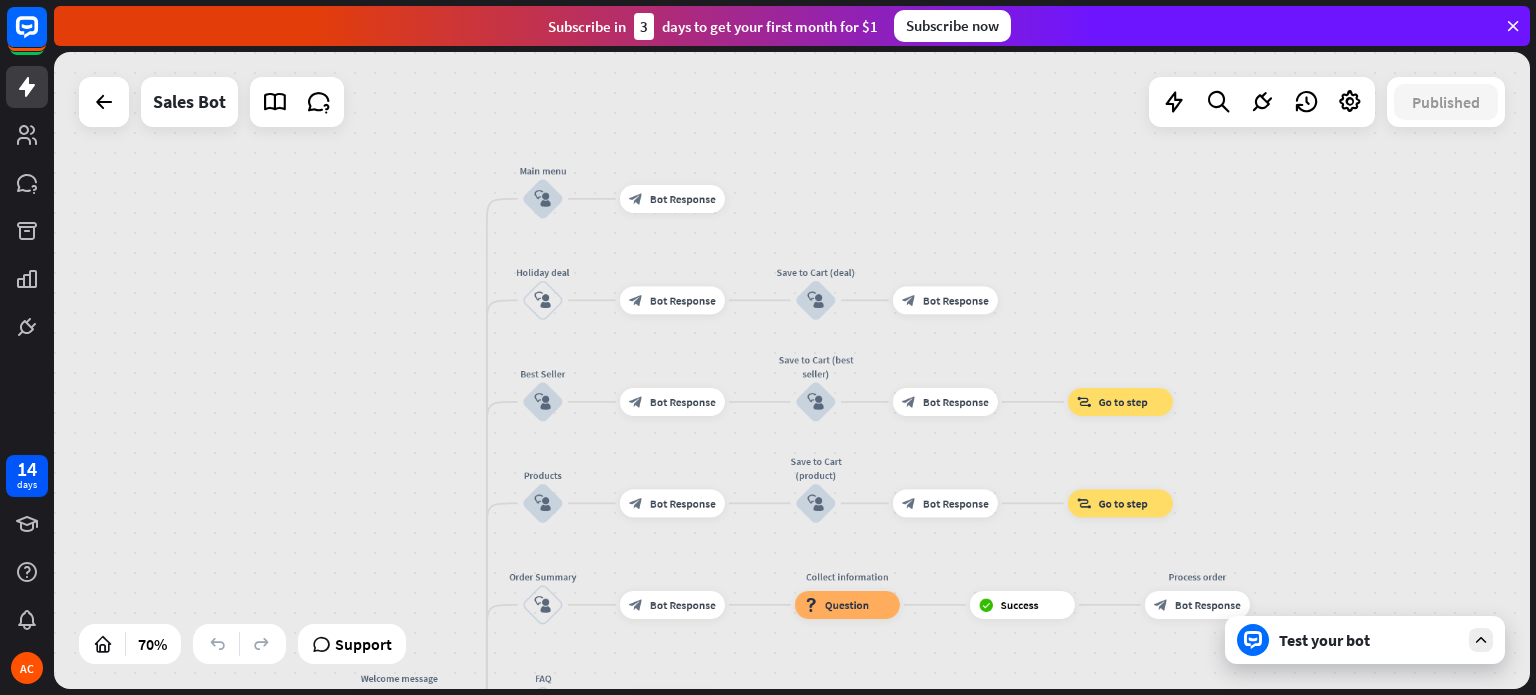 click at bounding box center (1481, 640) 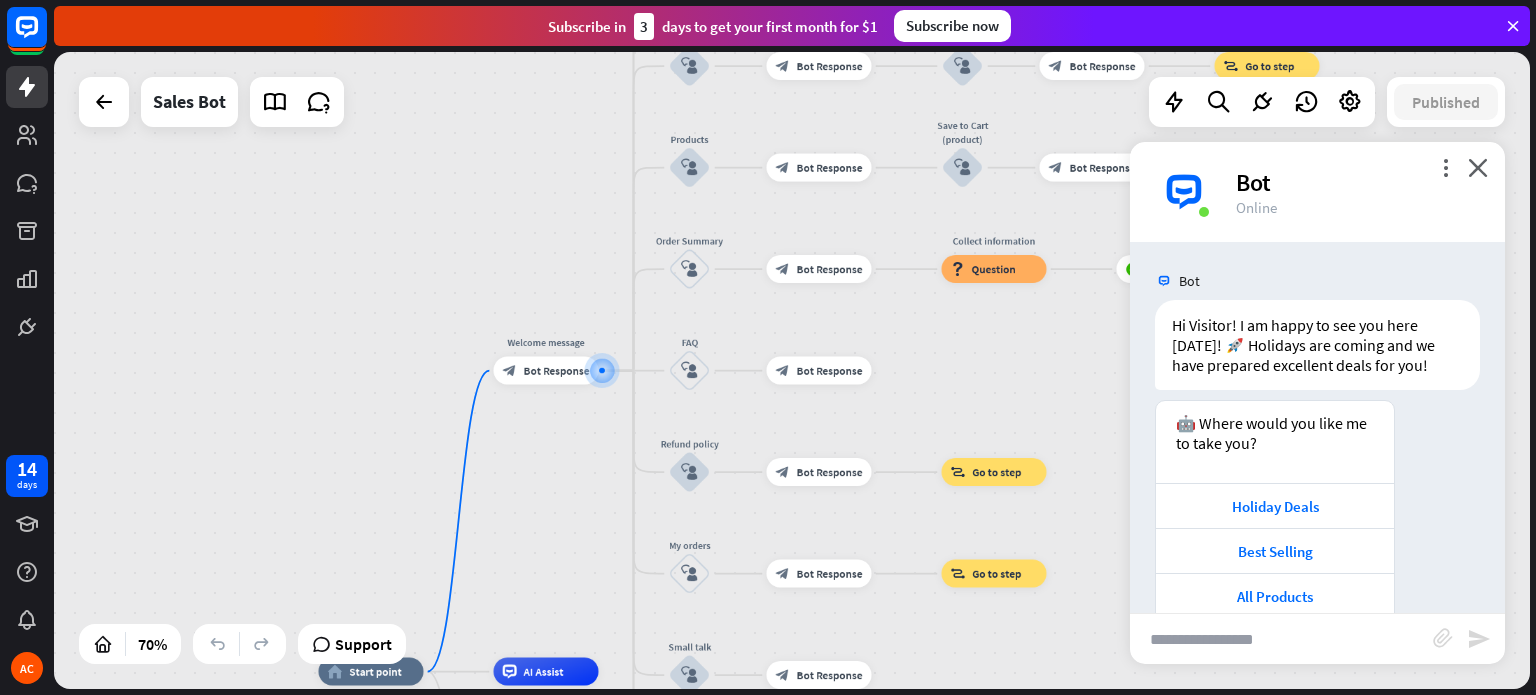 scroll, scrollTop: 125, scrollLeft: 0, axis: vertical 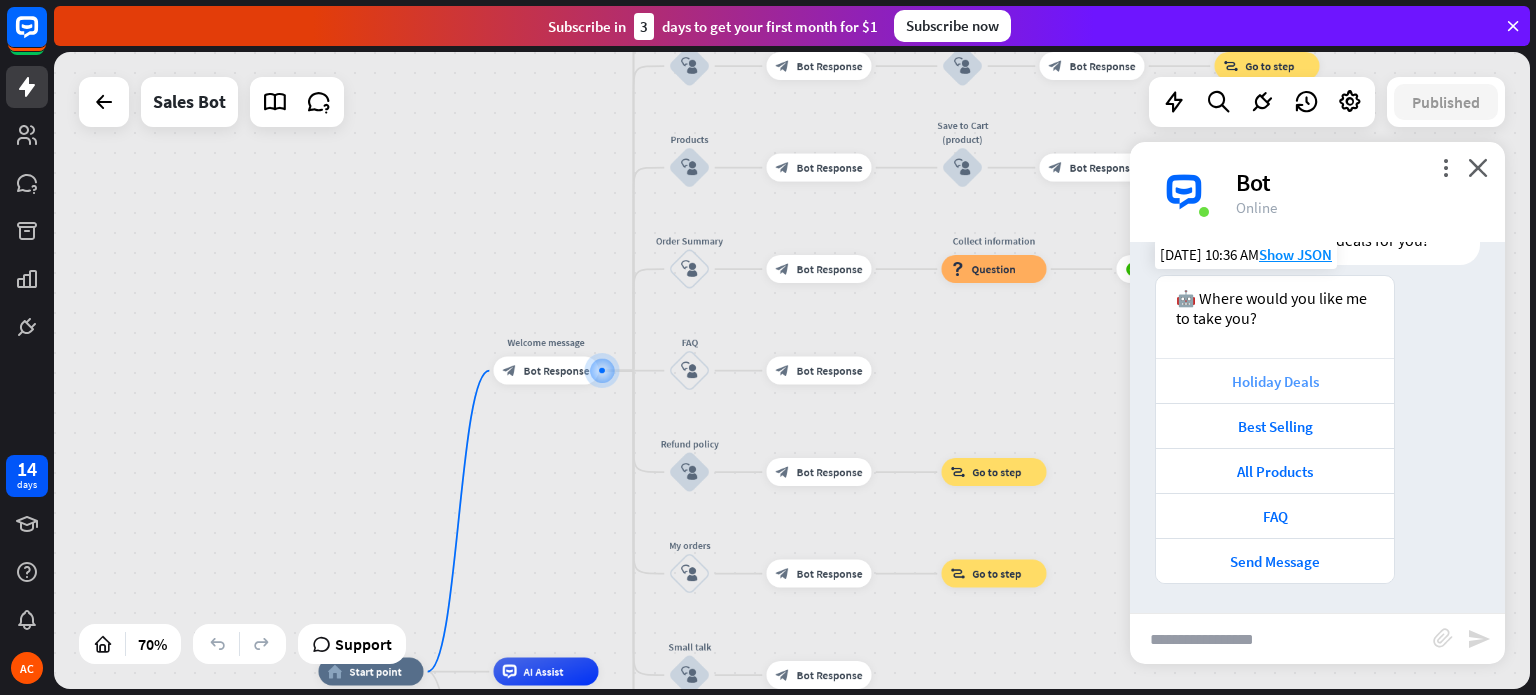 click on "Holiday Deals" at bounding box center [1275, 381] 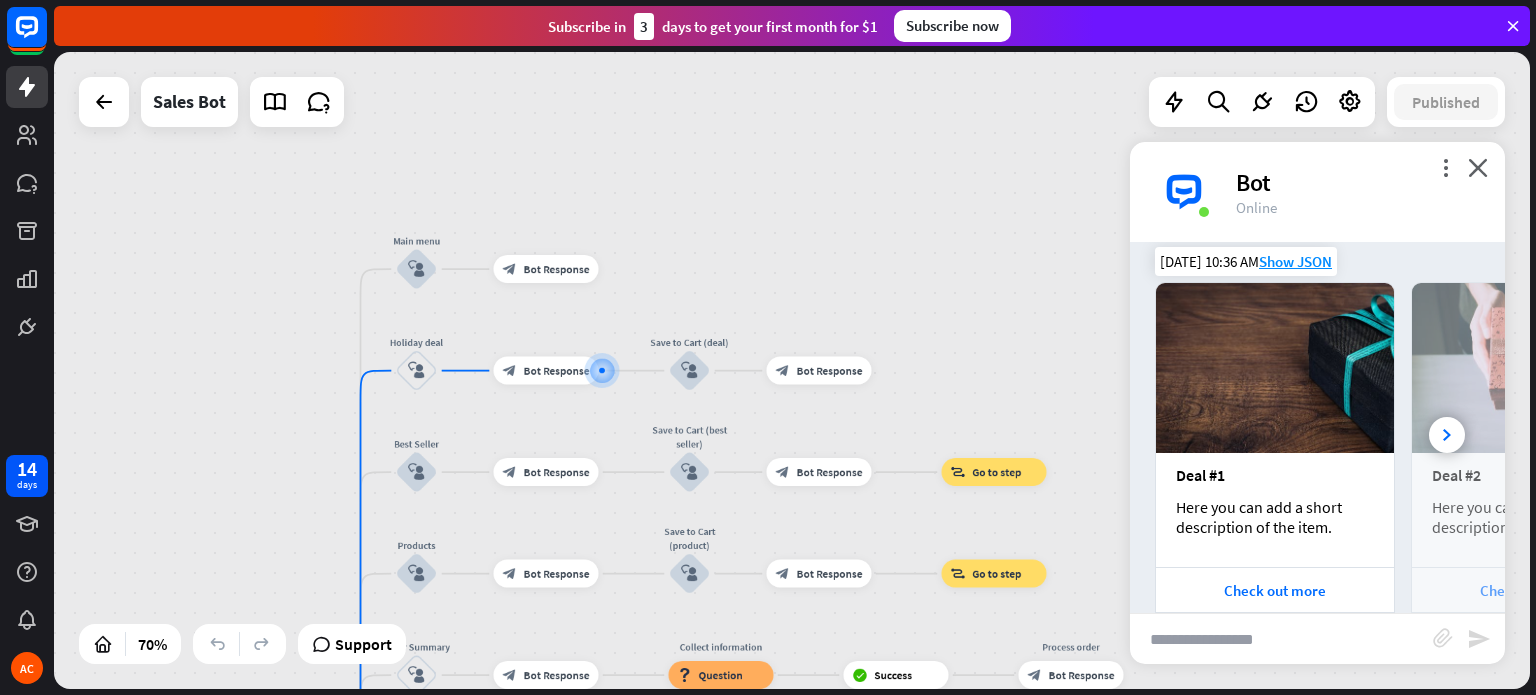 scroll, scrollTop: 547, scrollLeft: 0, axis: vertical 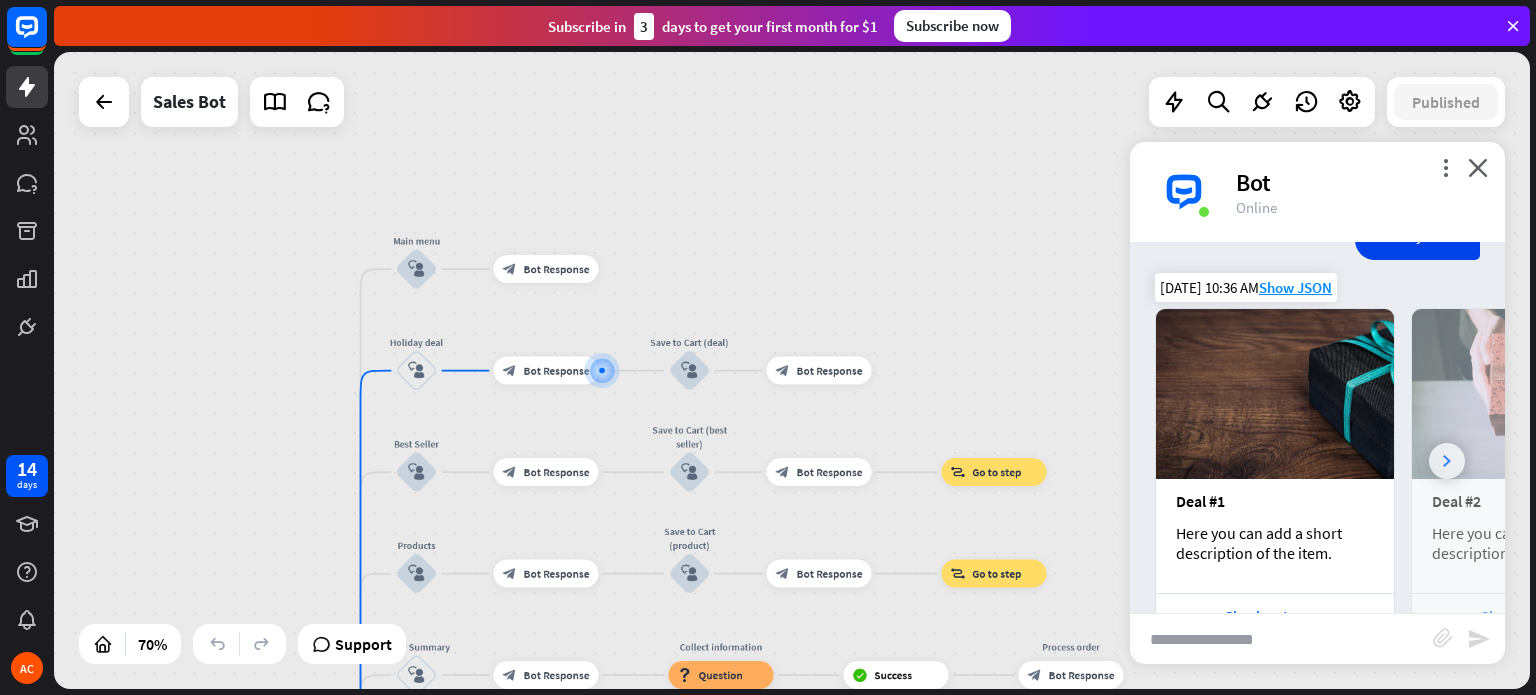 click 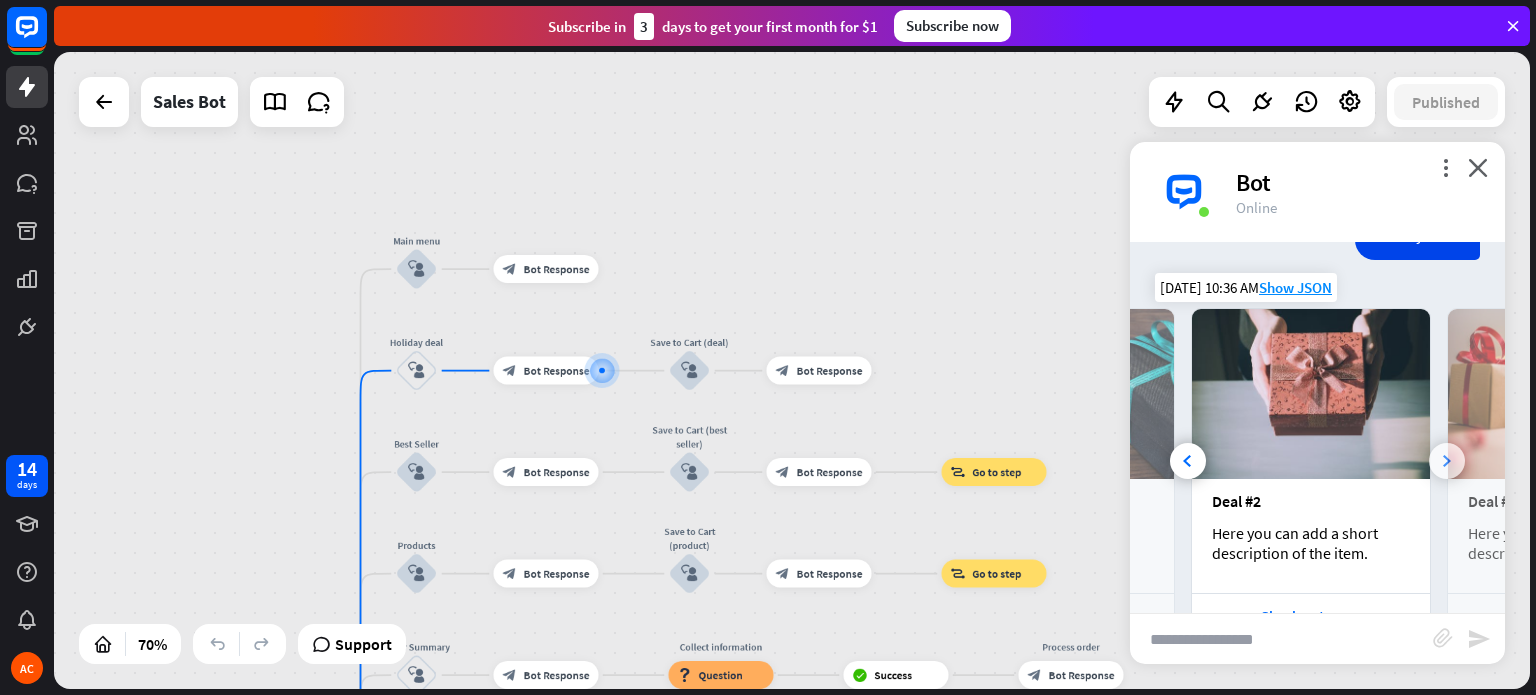 click 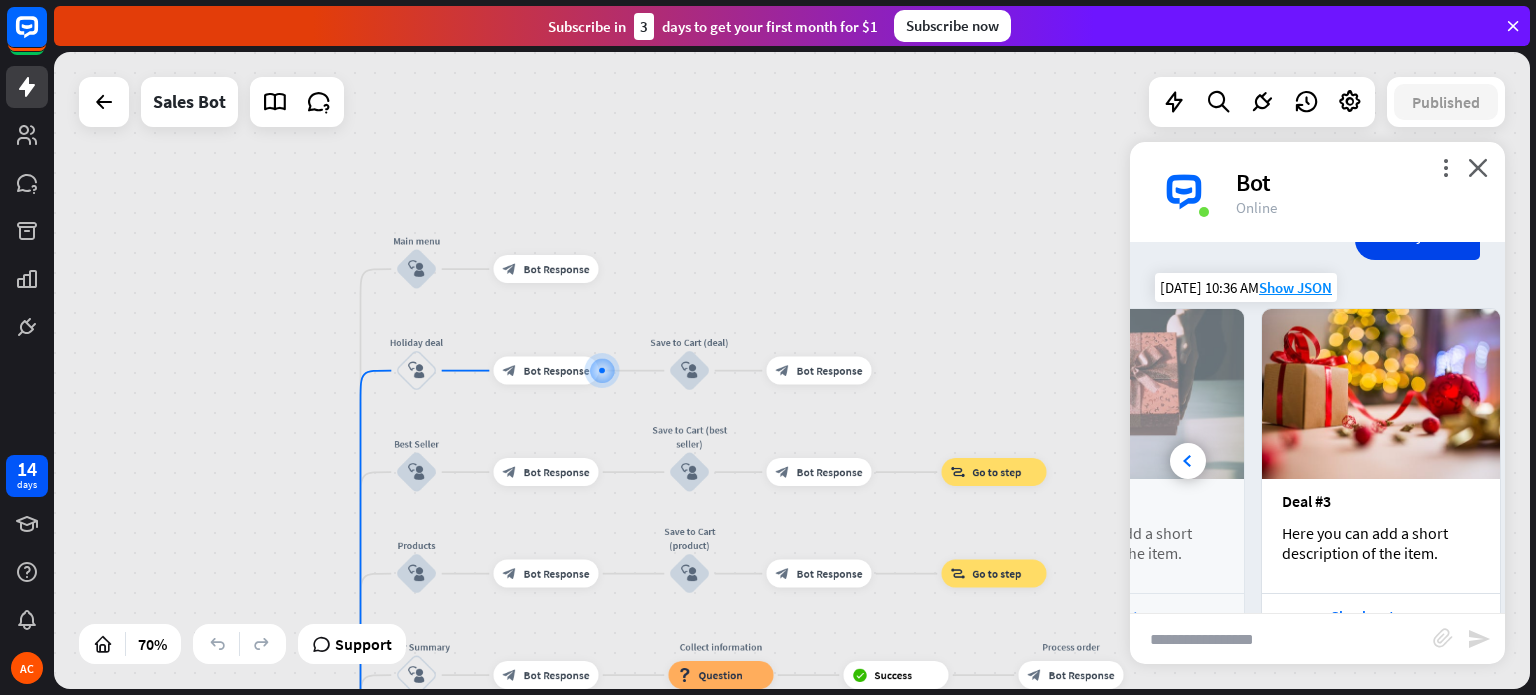 scroll, scrollTop: 0, scrollLeft: 442, axis: horizontal 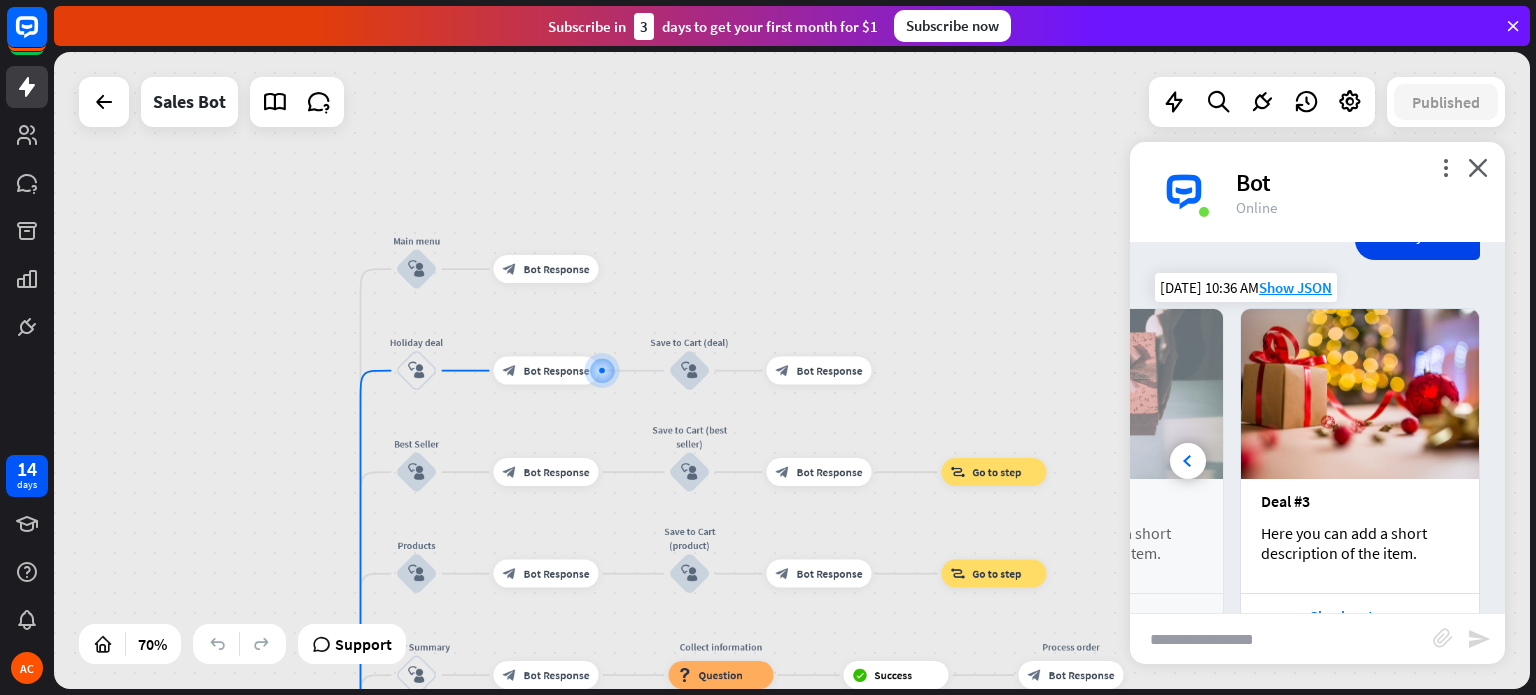 click at bounding box center (1360, 394) 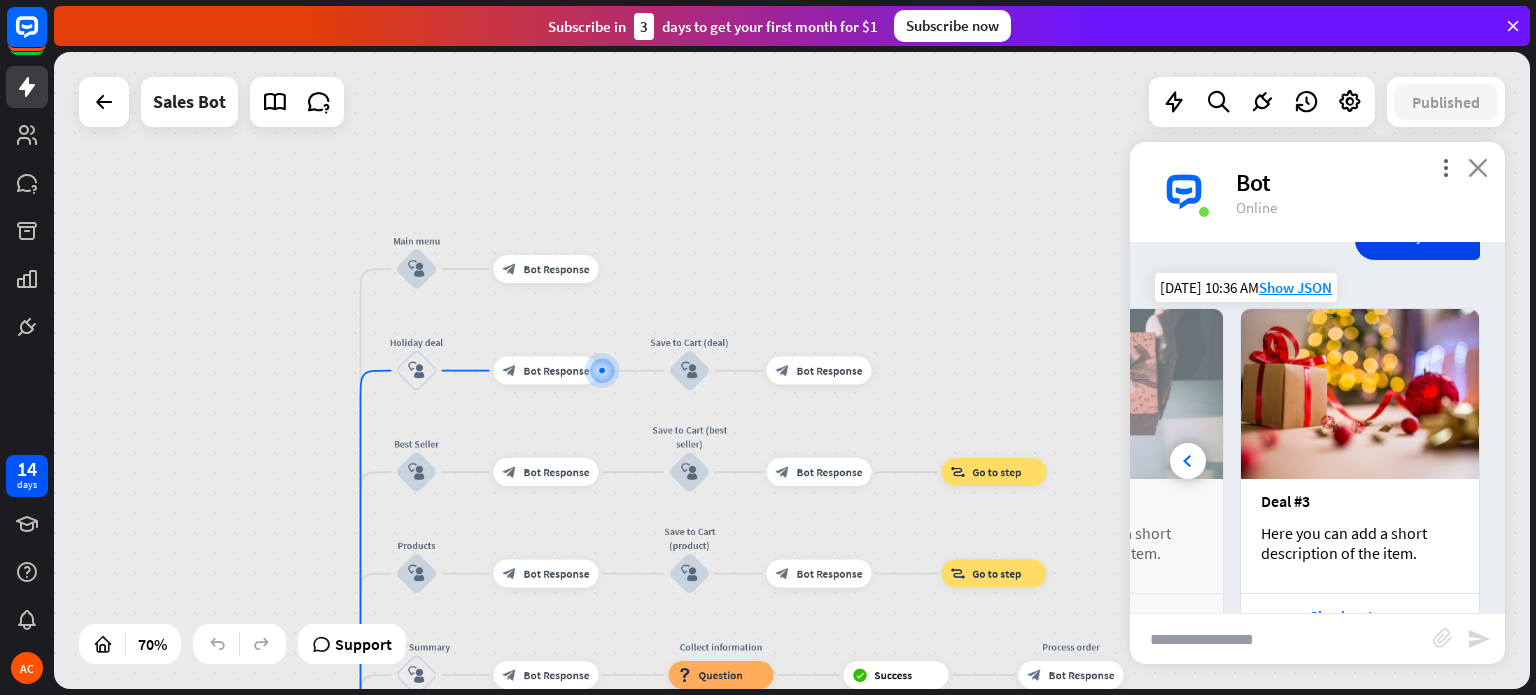 click on "close" at bounding box center (1478, 167) 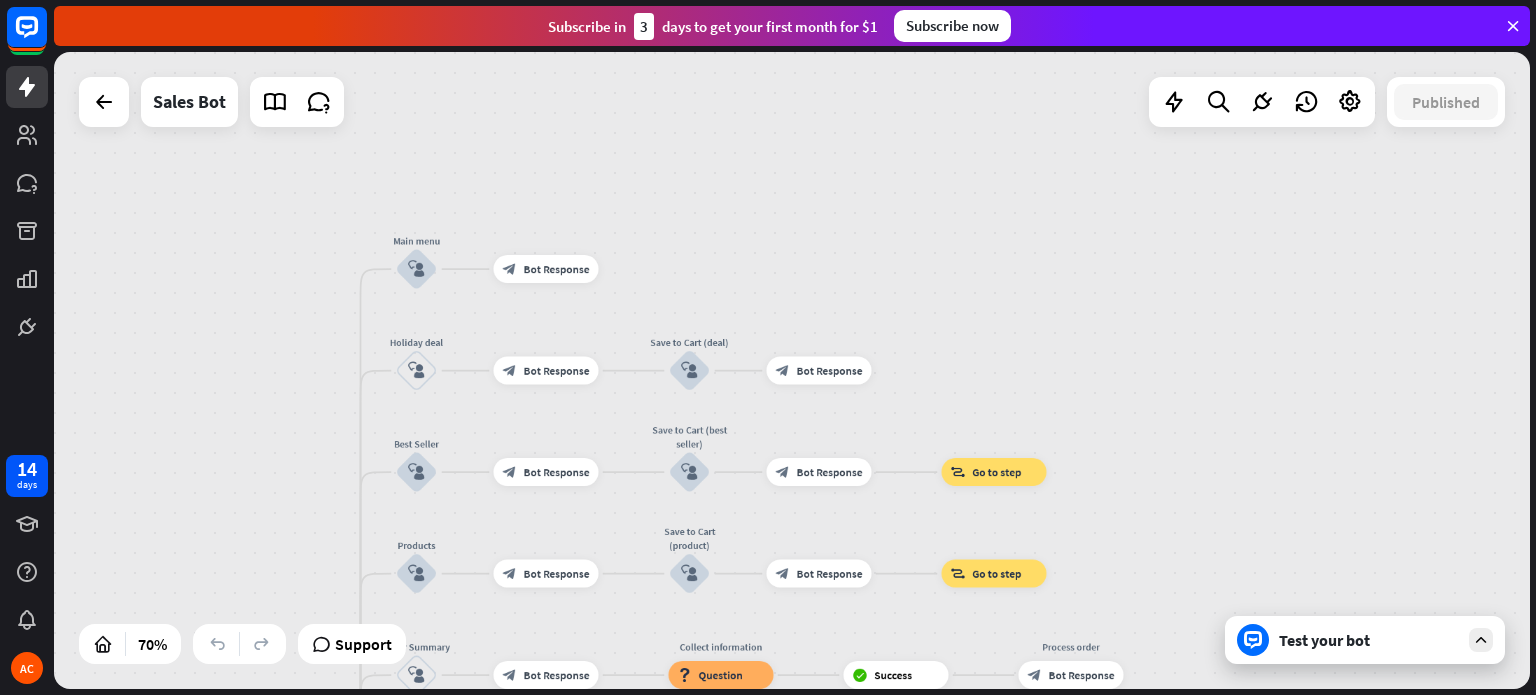 click on "home_2   Start point                 Welcome message   block_bot_response   Bot Response                 Main menu   block_user_input                   block_bot_response   Bot Response                 Holiday deal   block_user_input                   block_bot_response   Bot Response                 Save to Cart (deal)   block_user_input                   block_bot_response   Bot Response                 Best Seller   block_user_input                   block_bot_response   Bot Response                 Save to Cart (best seller)   block_user_input                   block_bot_response   Bot Response                   block_goto   Go to step                 Products   block_user_input                   block_bot_response   Bot Response                 Save to Cart (product)   block_user_input                   block_bot_response   Bot Response                   block_goto   Go to step                 Order Summary   block_user_input                   block_bot_response   Bot Response" at bounding box center (792, 370) 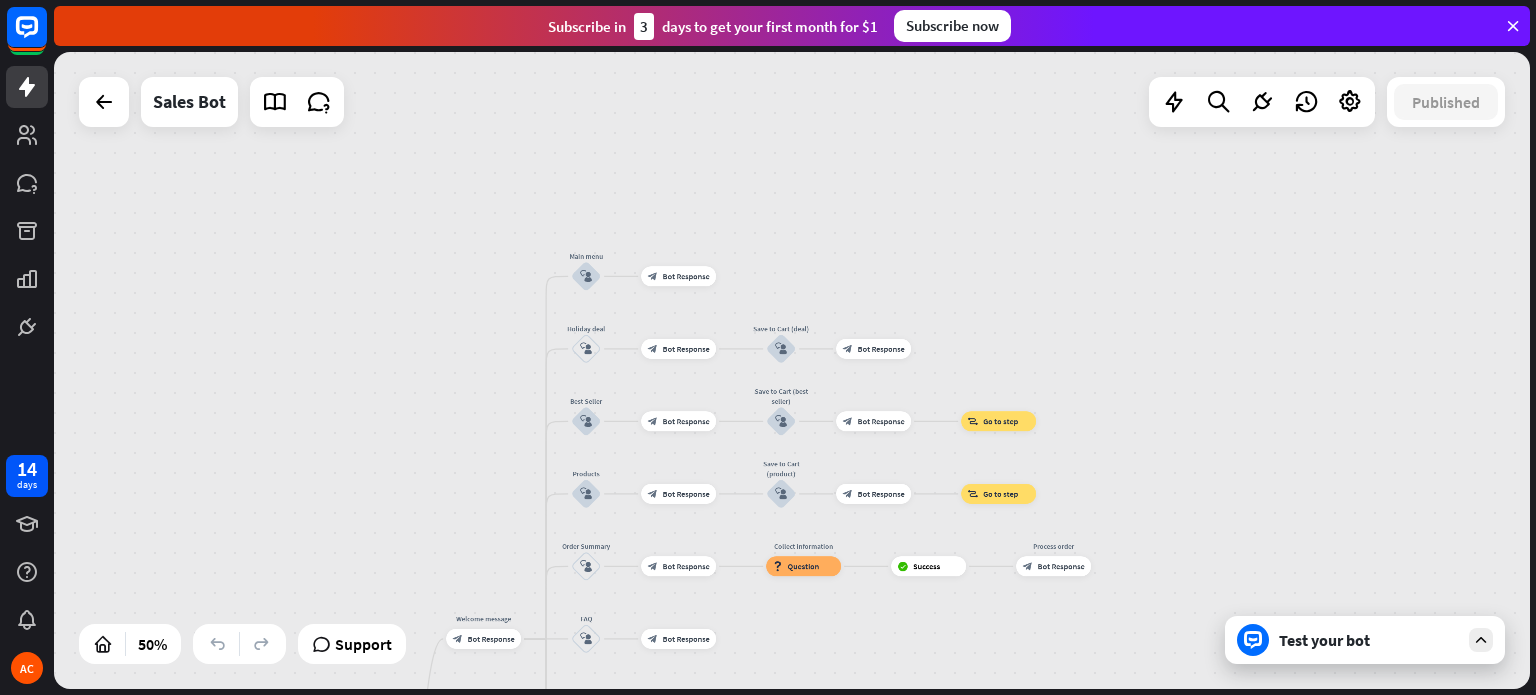 drag, startPoint x: 927, startPoint y: 312, endPoint x: 1190, endPoint y: 270, distance: 266.3325 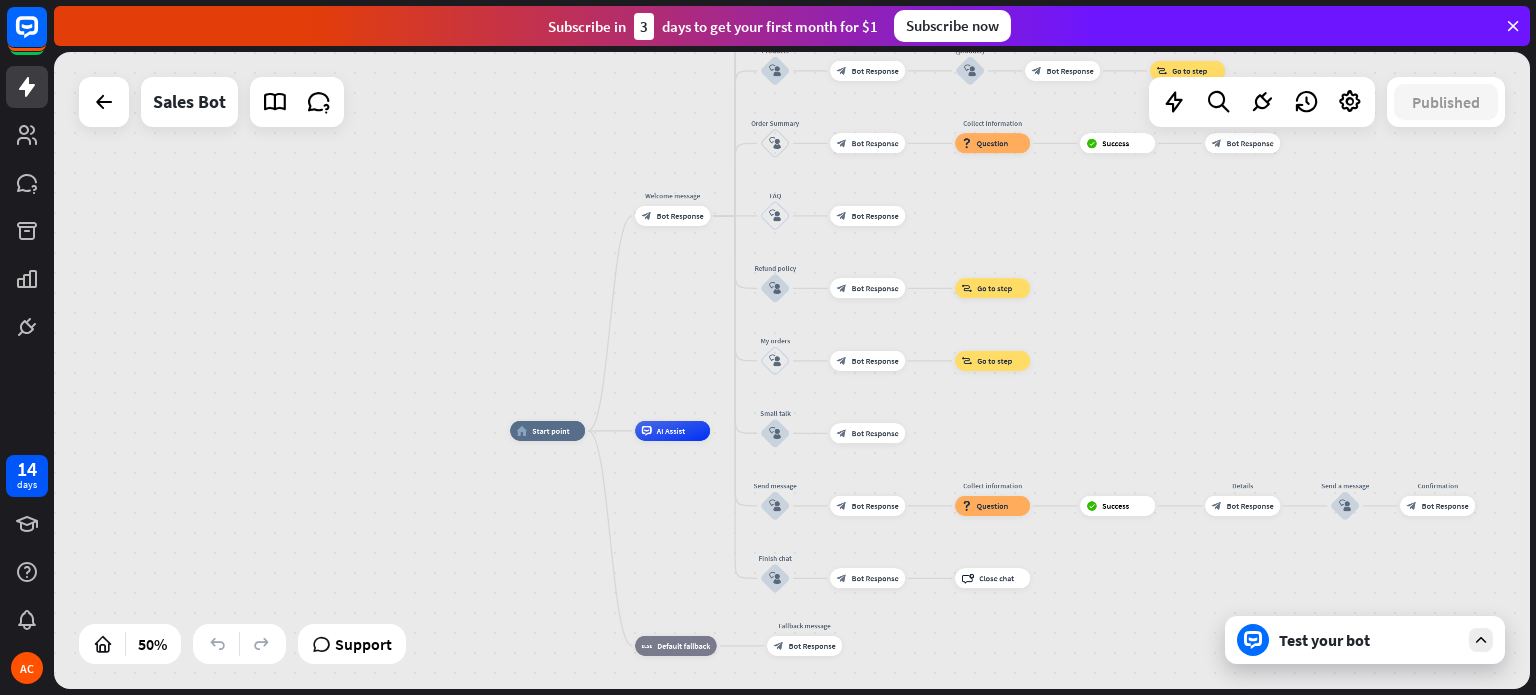 drag, startPoint x: 556, startPoint y: 520, endPoint x: 583, endPoint y: 107, distance: 413.88162 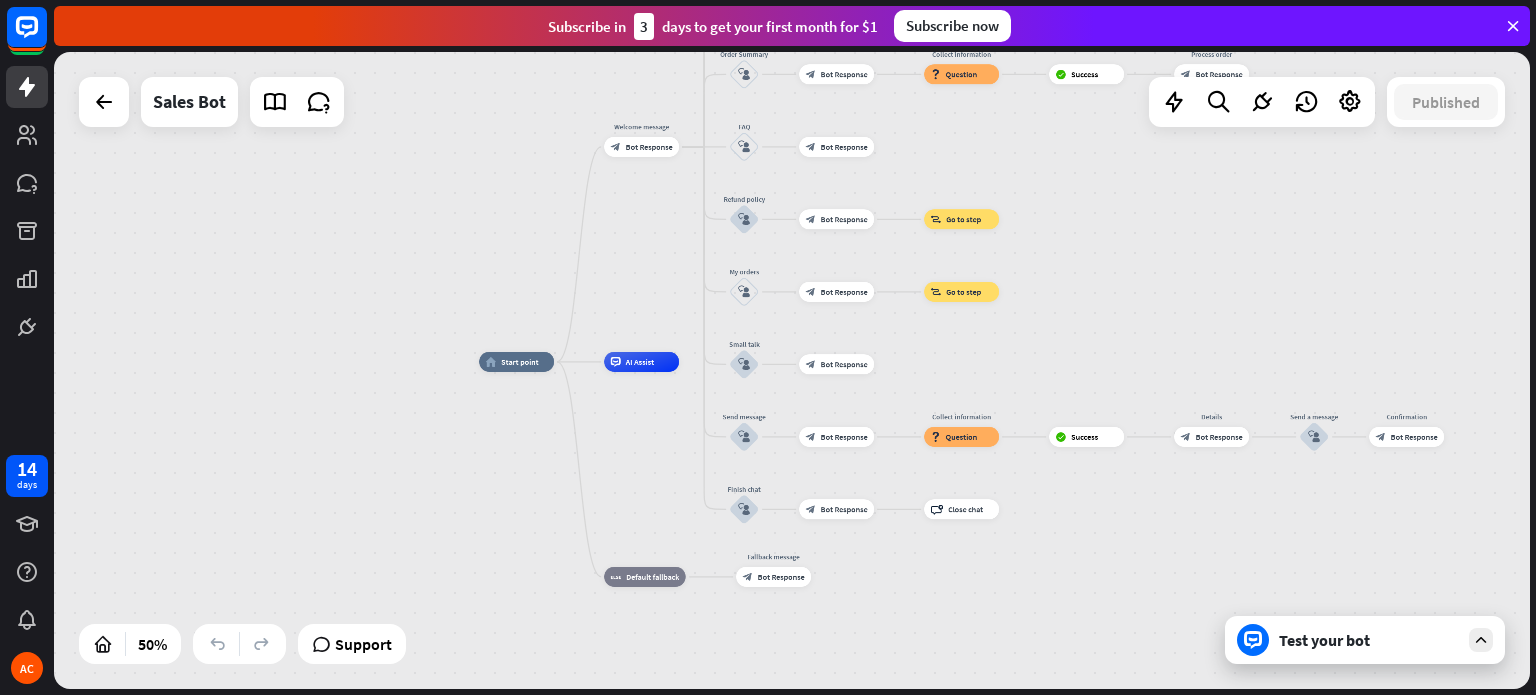 drag, startPoint x: 1255, startPoint y: 343, endPoint x: 1224, endPoint y: 274, distance: 75.643906 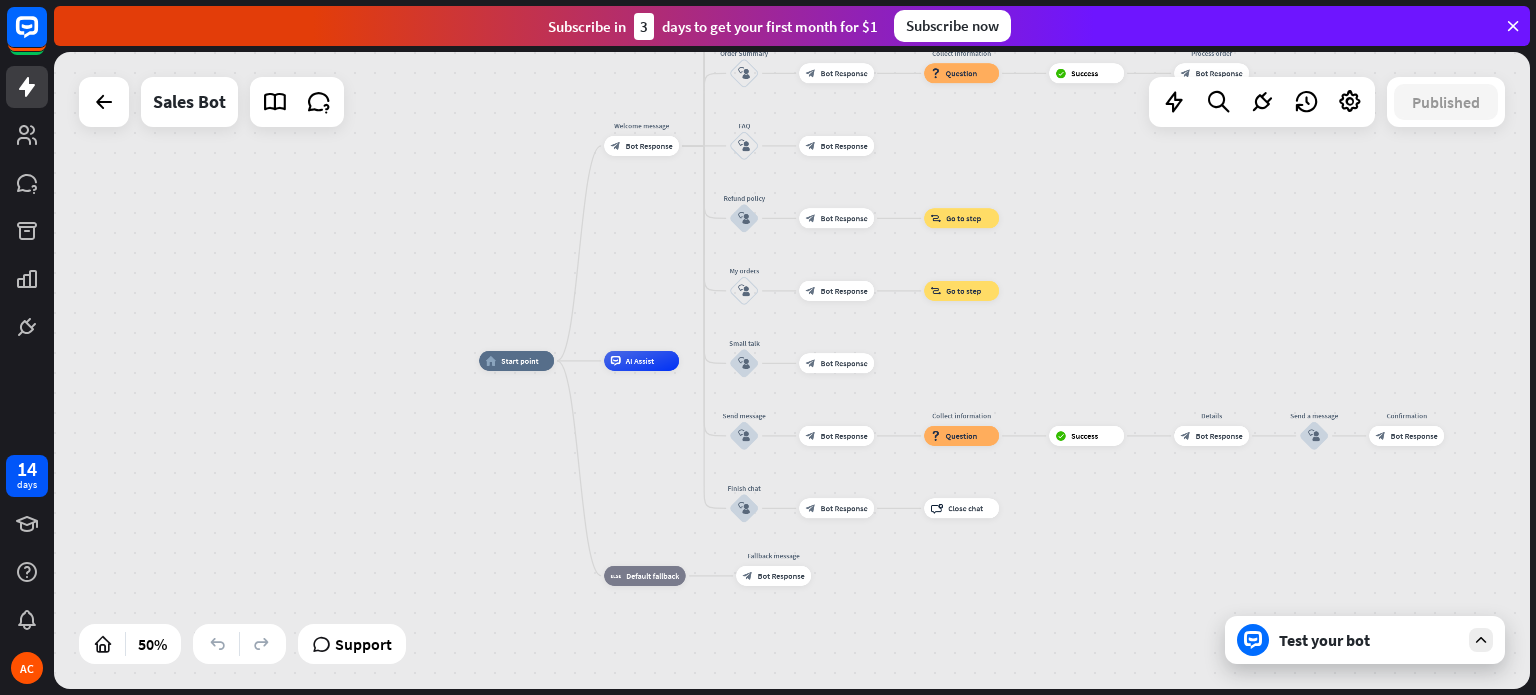 click on "home_2   Start point                 Welcome message   block_bot_response   Bot Response                 Main menu   block_user_input                   block_bot_response   Bot Response                 Holiday deal   block_user_input                   block_bot_response   Bot Response                 Save to Cart (deal)   block_user_input                   block_bot_response   Bot Response                 Best Seller   block_user_input                   block_bot_response   Bot Response                 Save to Cart (best seller)   block_user_input                   block_bot_response   Bot Response                   block_goto   Go to step                 Products   block_user_input                   block_bot_response   Bot Response                 Save to Cart (product)   block_user_input                   block_bot_response   Bot Response                   block_goto   Go to step                 Order Summary   block_user_input                   block_bot_response   Bot Response" at bounding box center (792, 370) 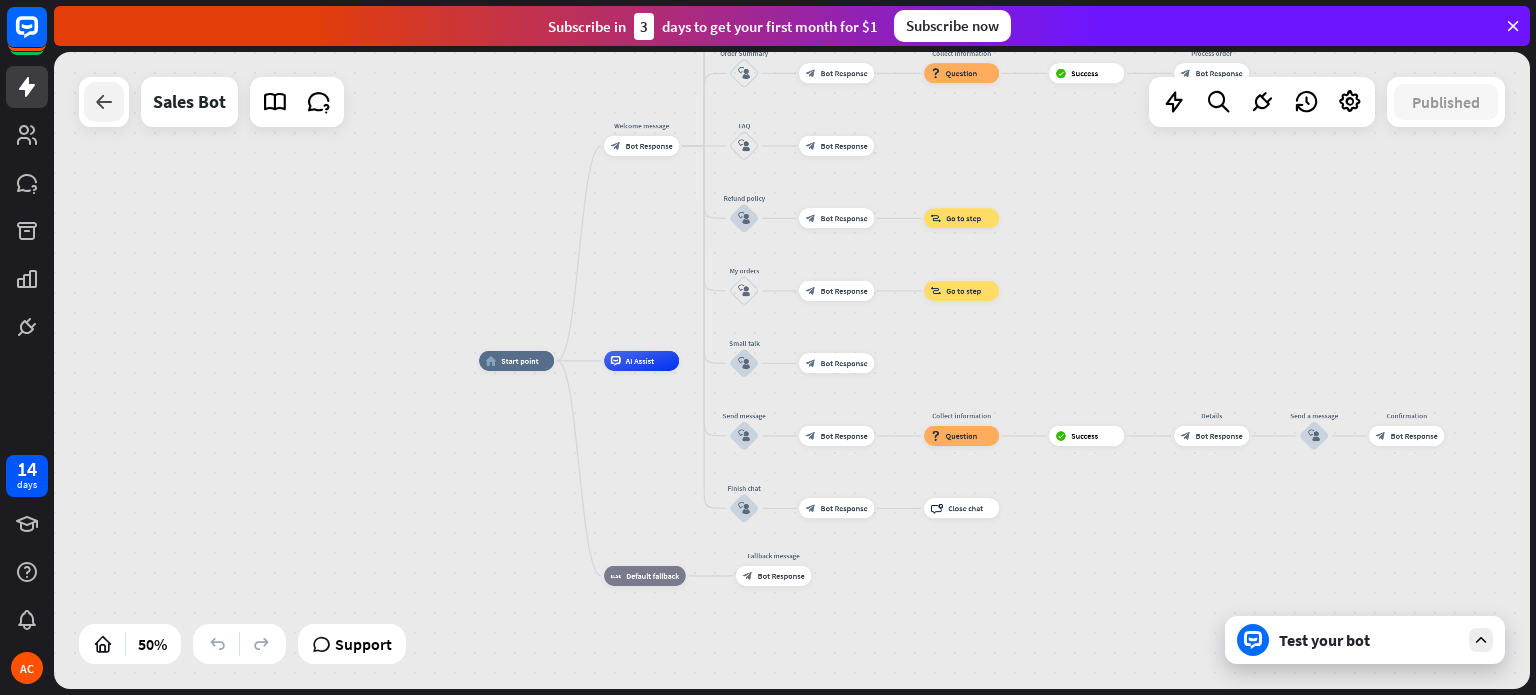click at bounding box center (104, 102) 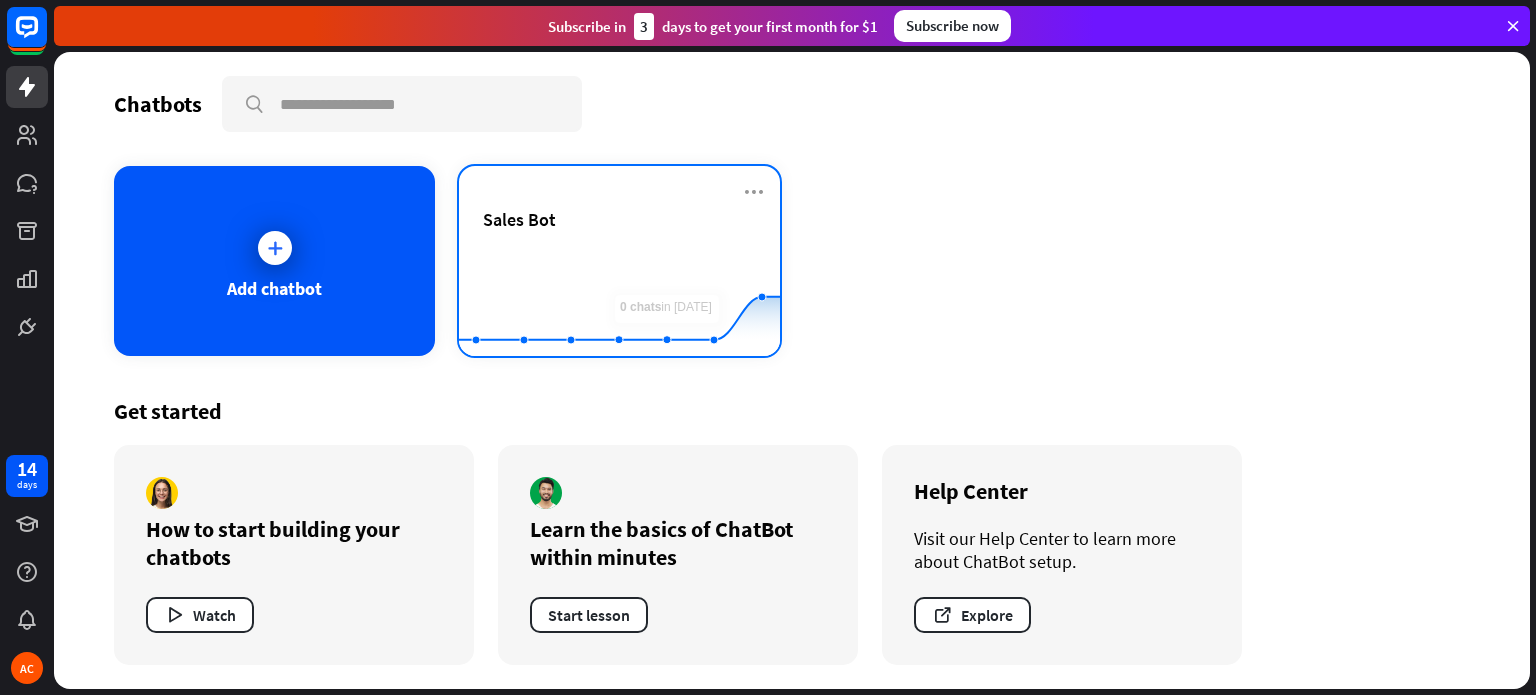 click on "Sales Bot
Created with Highcharts 10.1.0 0 1 2" at bounding box center (619, 261) 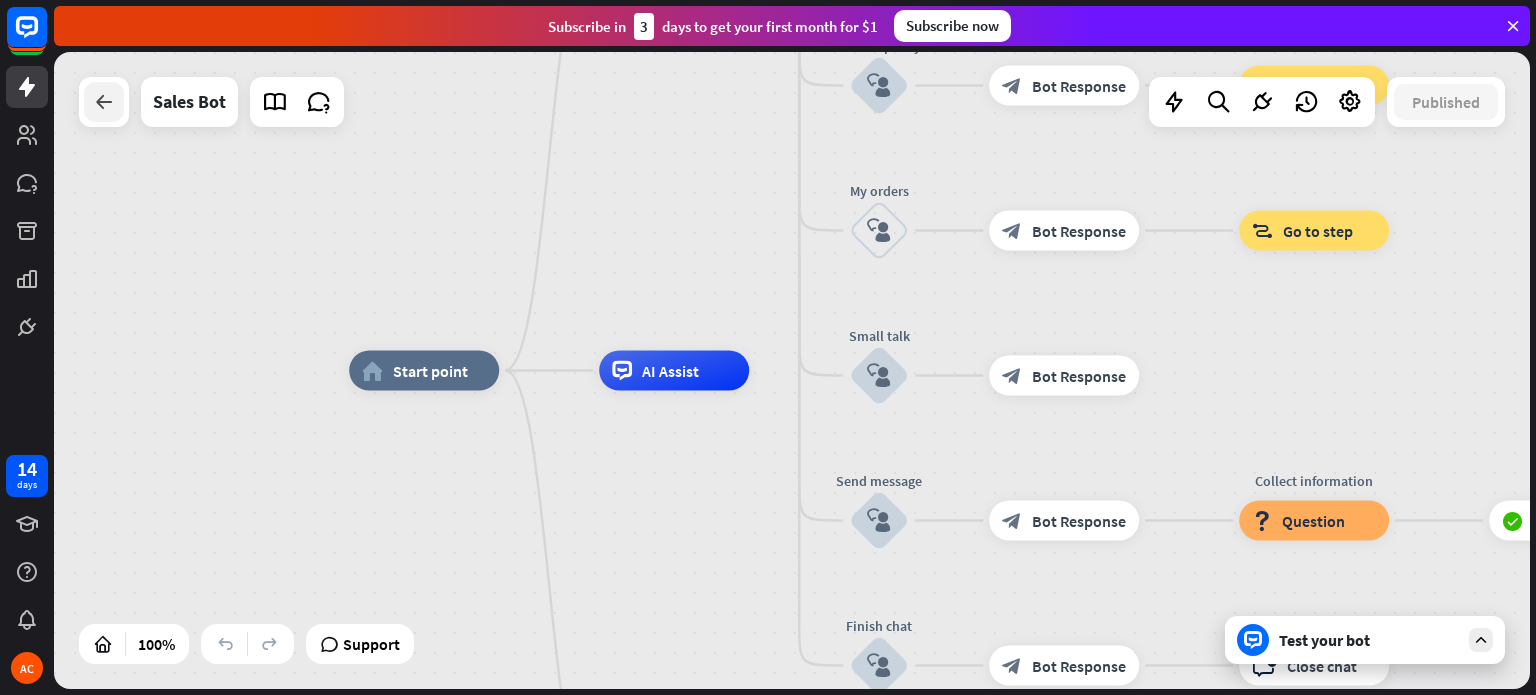 click at bounding box center (104, 102) 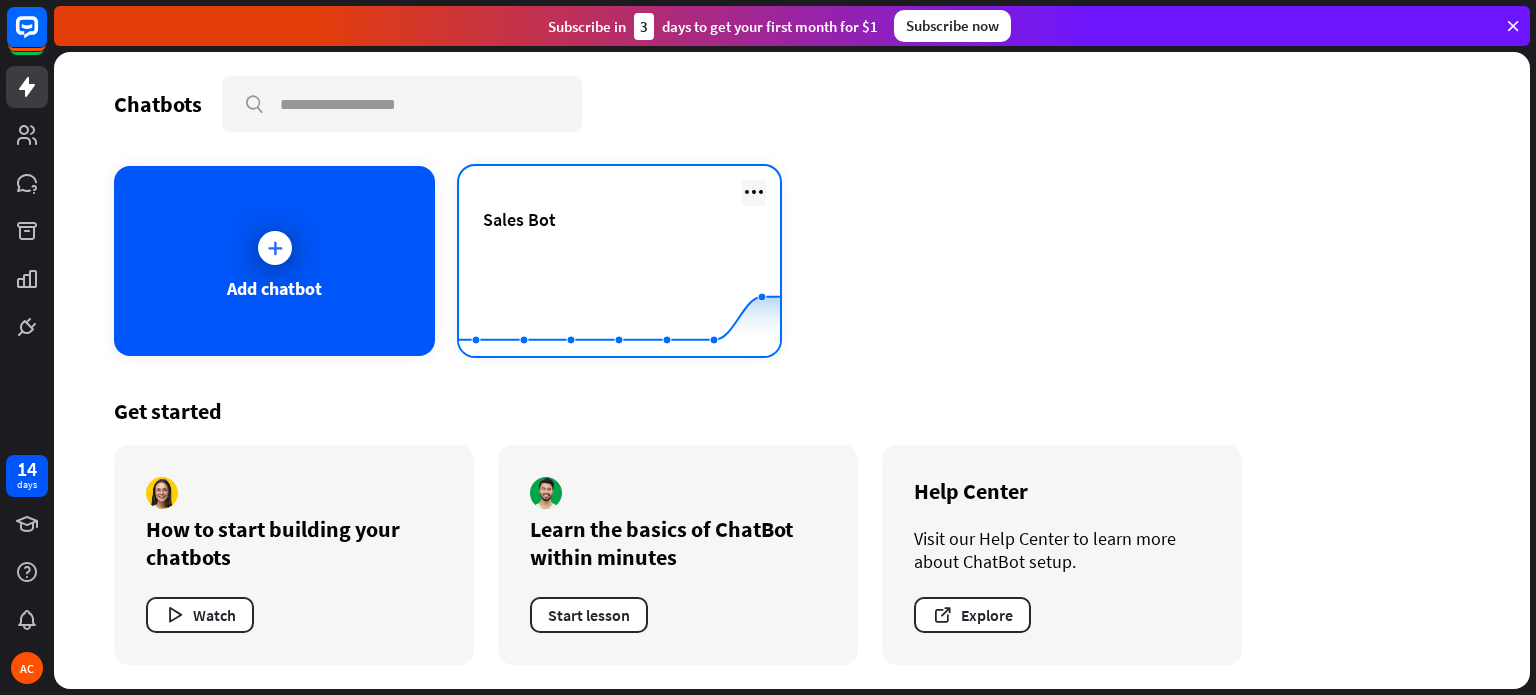click at bounding box center (754, 192) 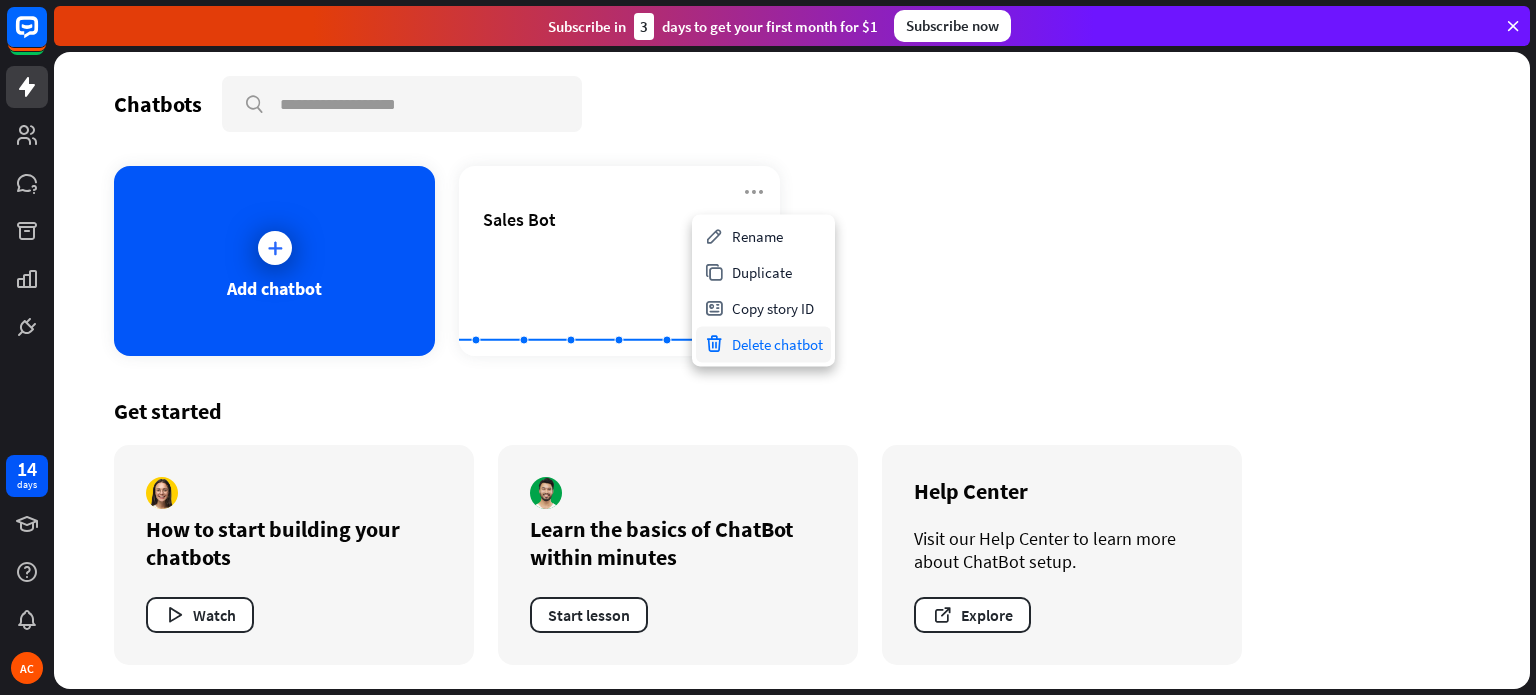 click on "Delete chatbot" at bounding box center [763, 344] 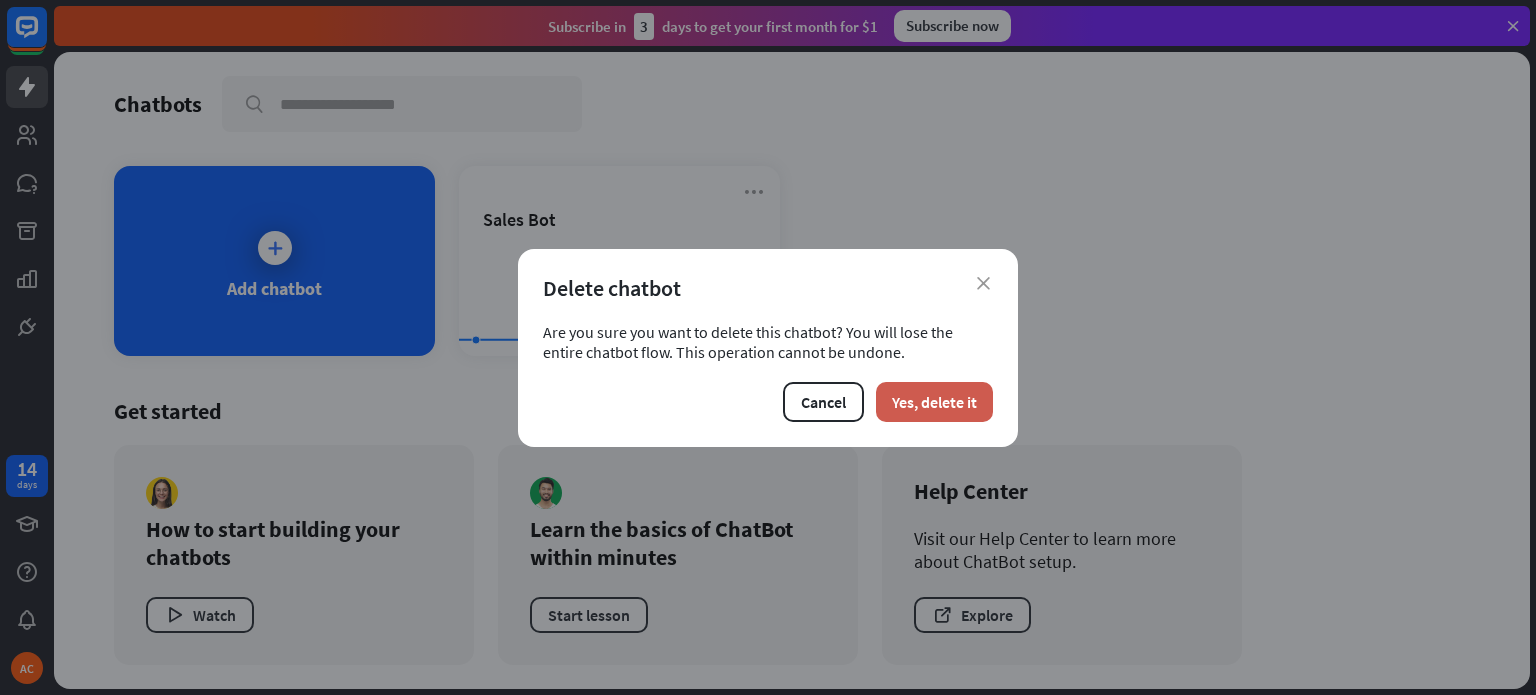 click on "Yes, delete it" at bounding box center (934, 402) 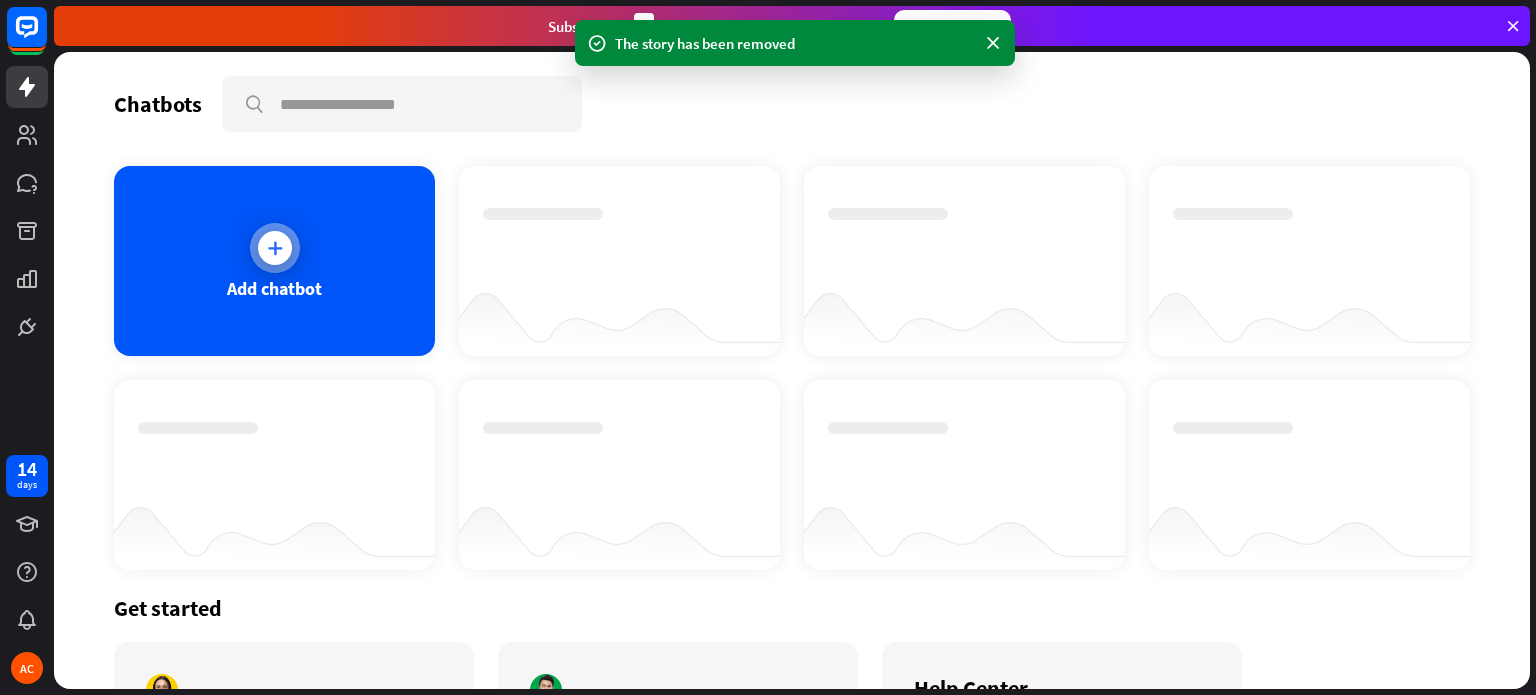 click at bounding box center (275, 248) 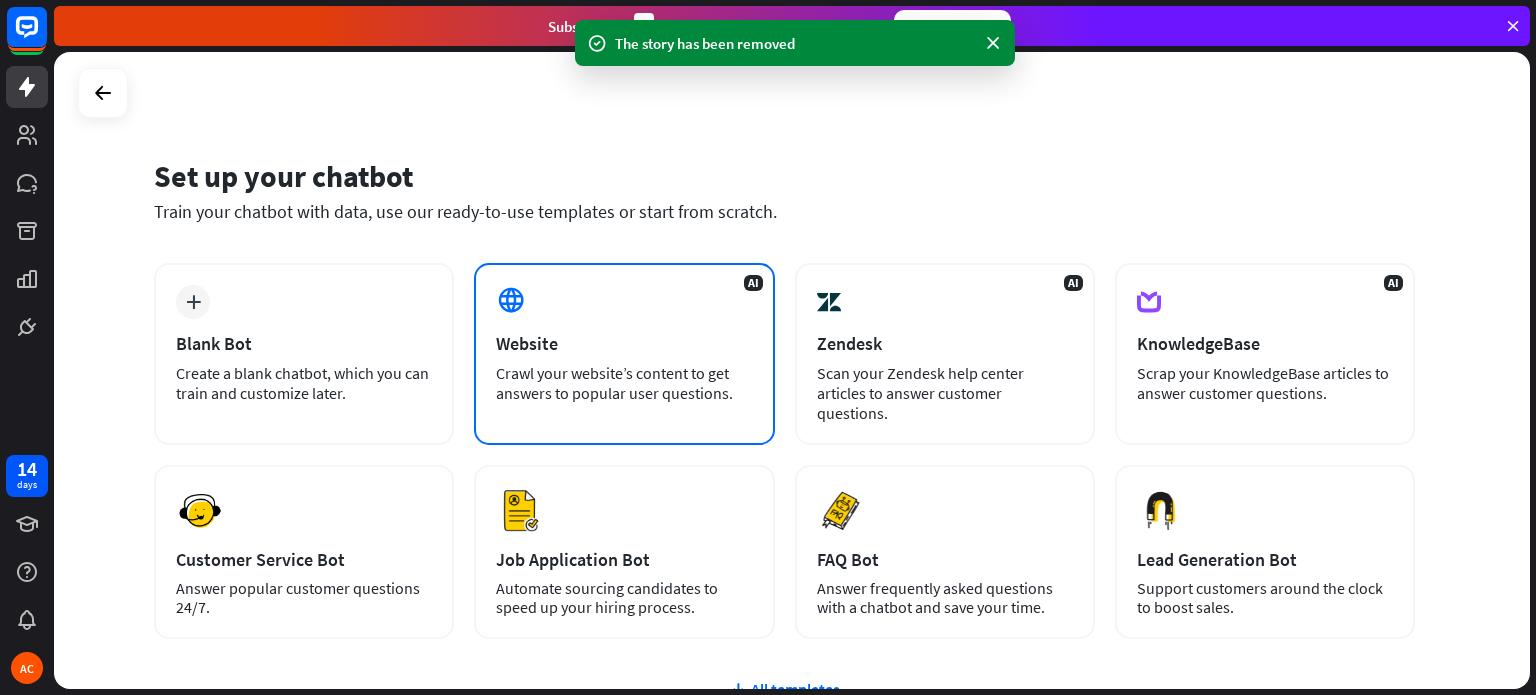 click on "Crawl your website’s content to get answers to
popular user questions." at bounding box center [624, 383] 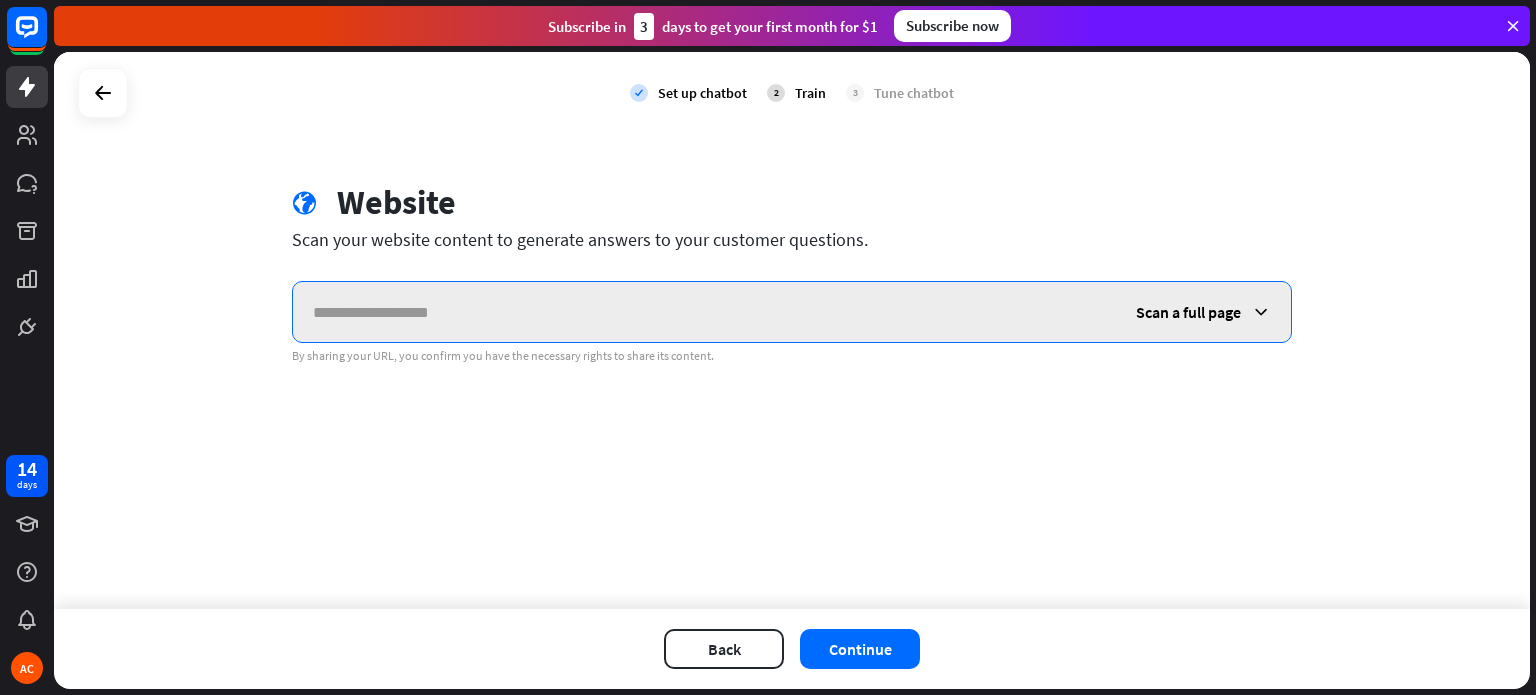 paste on "**********" 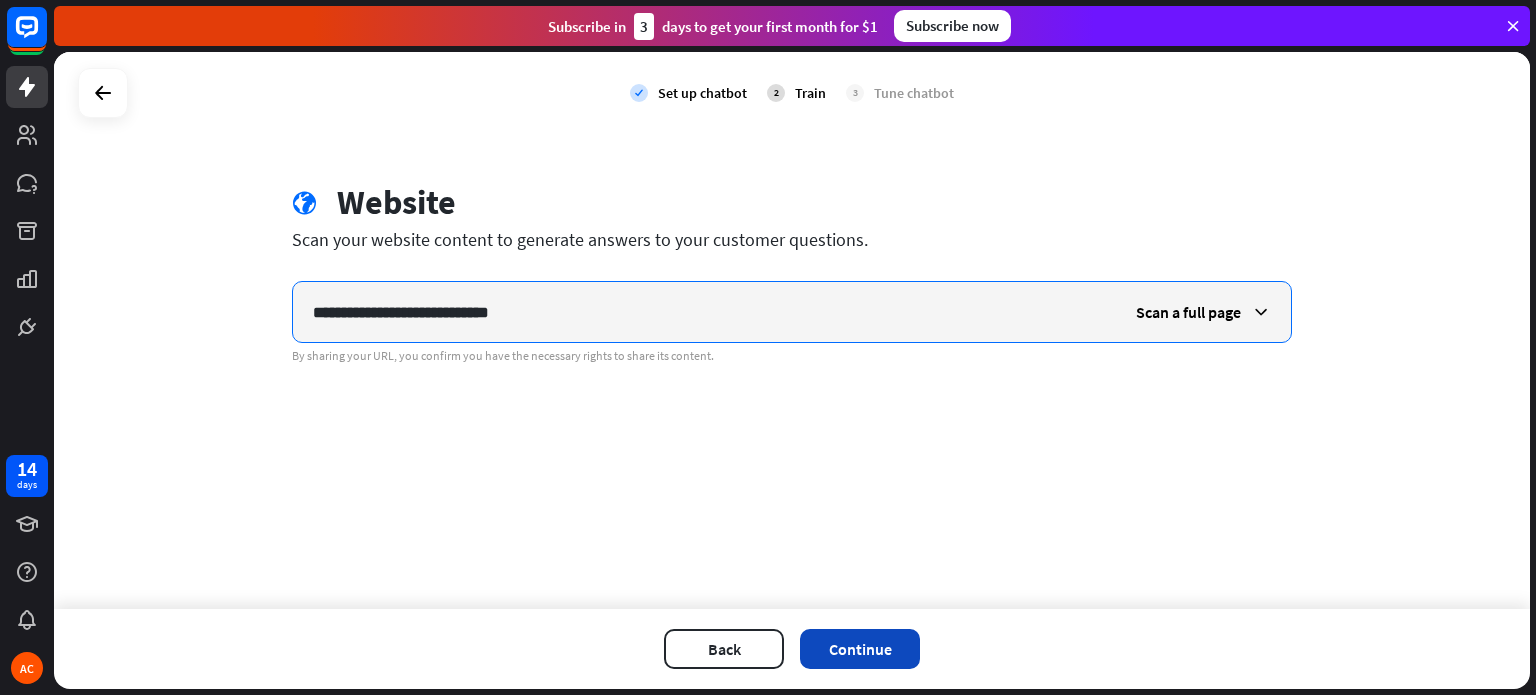 type on "**********" 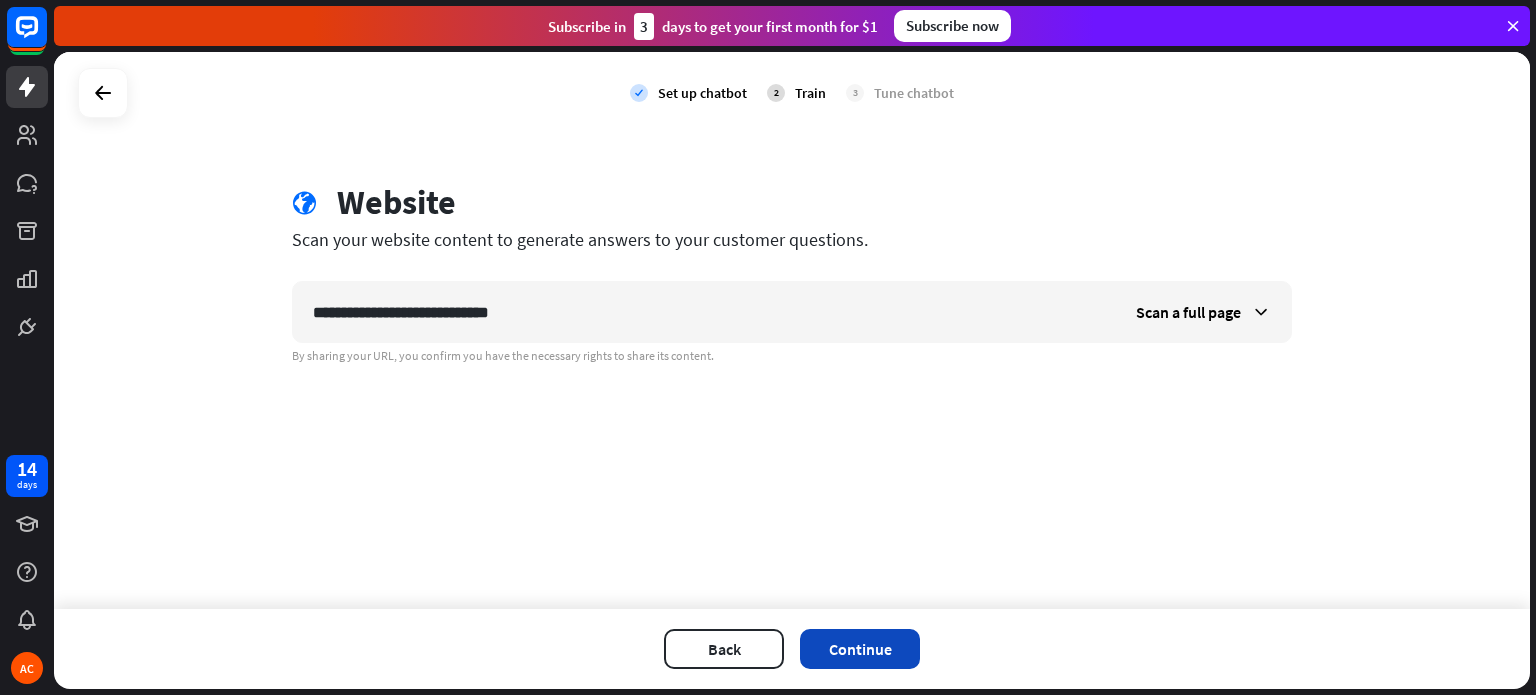 click on "Continue" at bounding box center (860, 649) 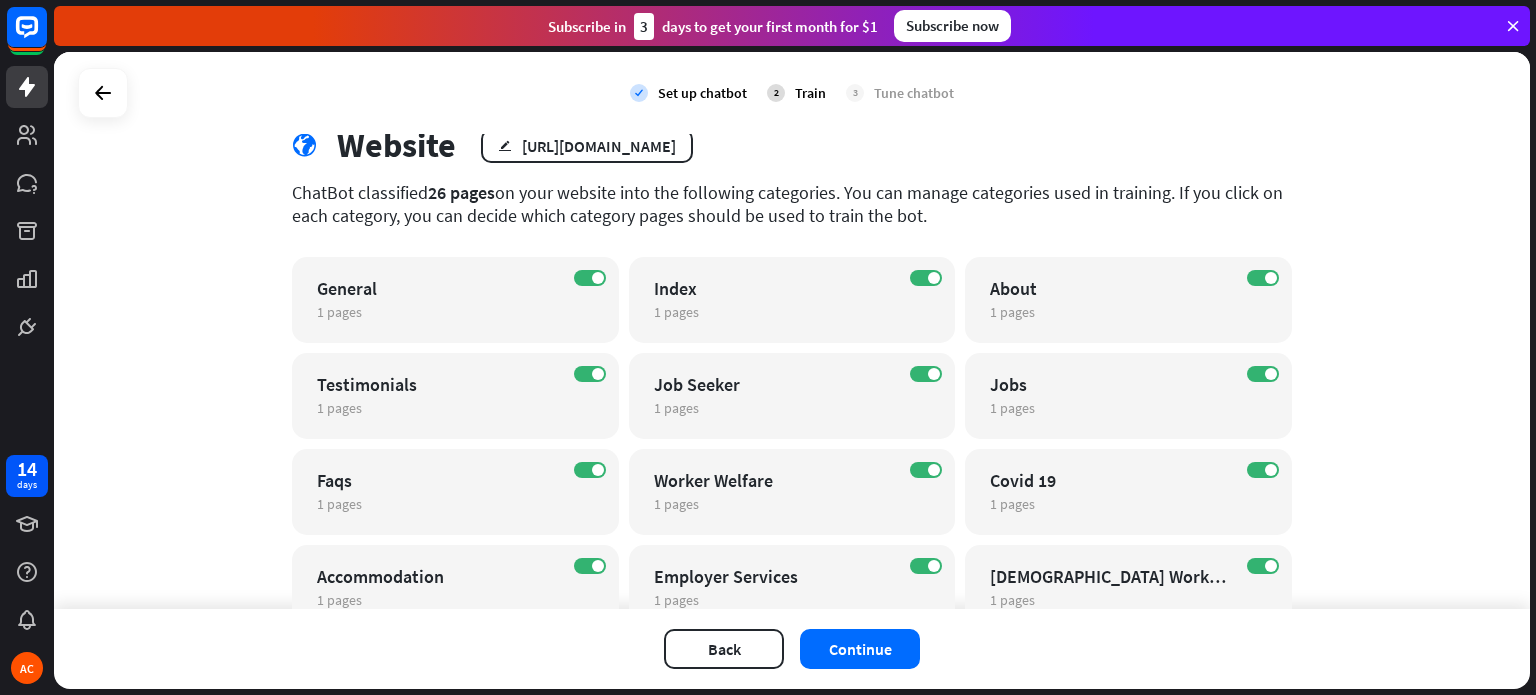 scroll, scrollTop: 0, scrollLeft: 0, axis: both 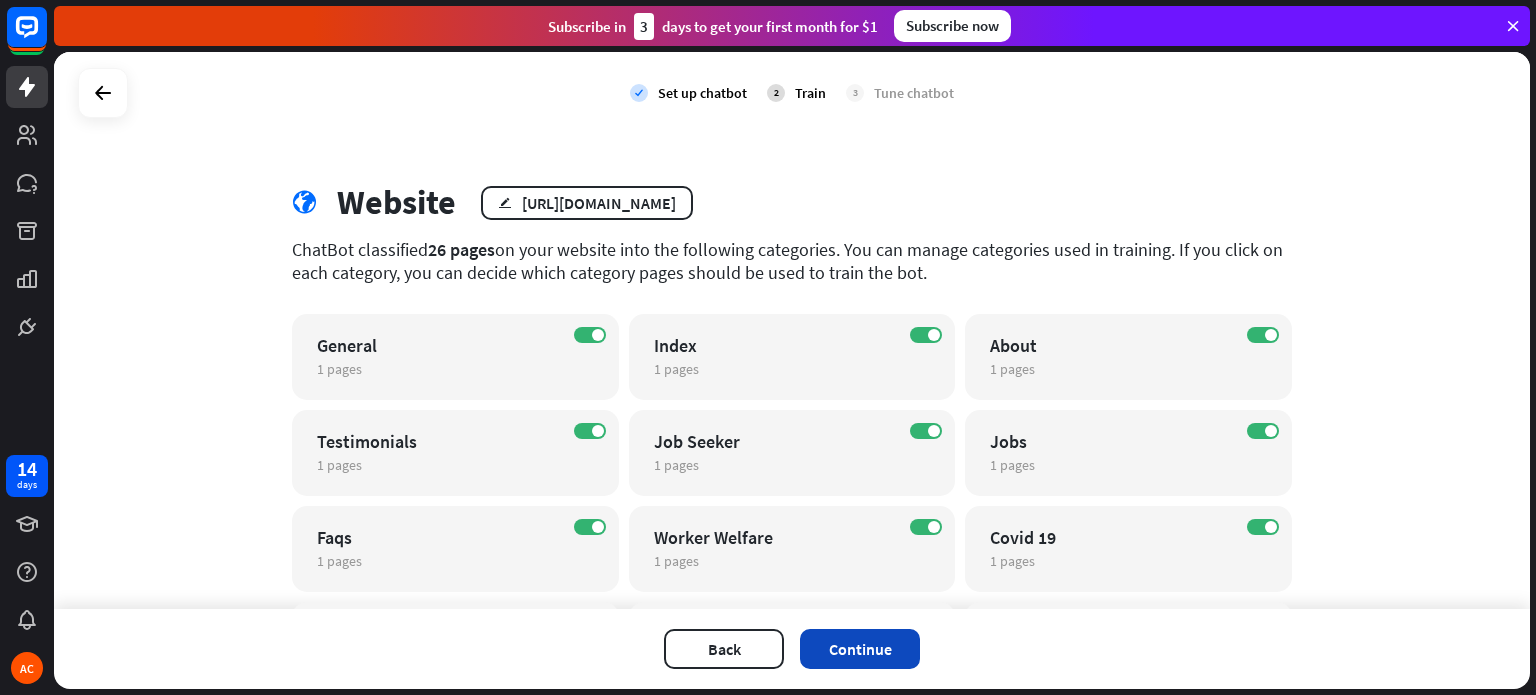 click on "Continue" at bounding box center [860, 649] 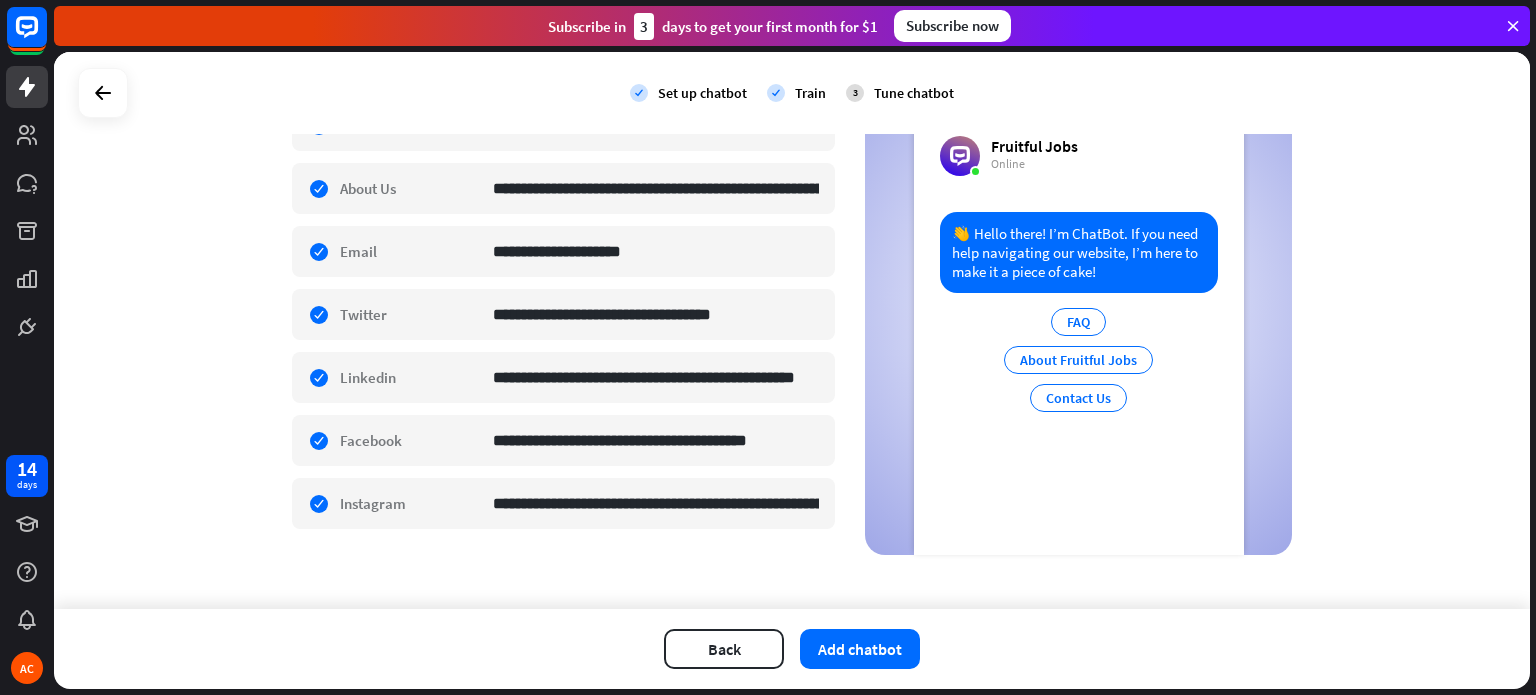 scroll, scrollTop: 462, scrollLeft: 0, axis: vertical 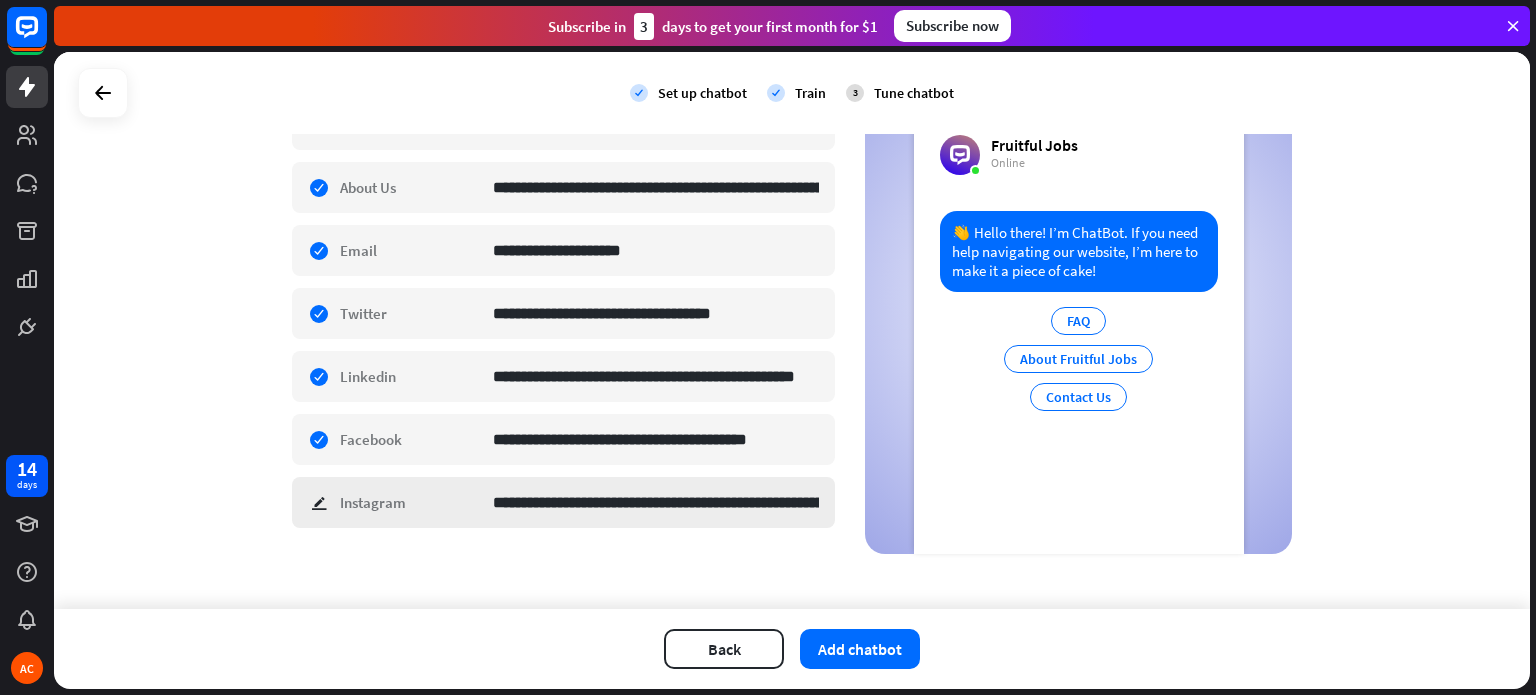 click on "**********" at bounding box center [563, 502] 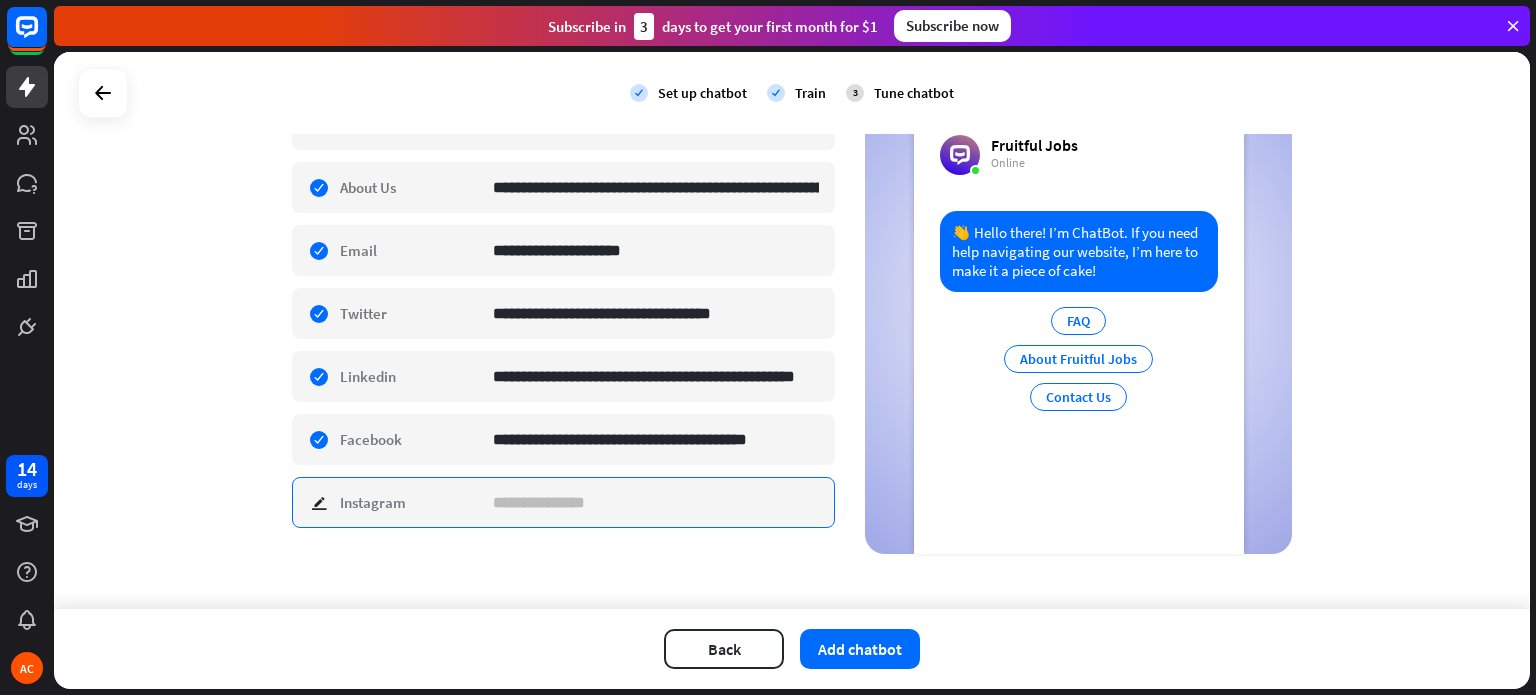scroll, scrollTop: 0, scrollLeft: 0, axis: both 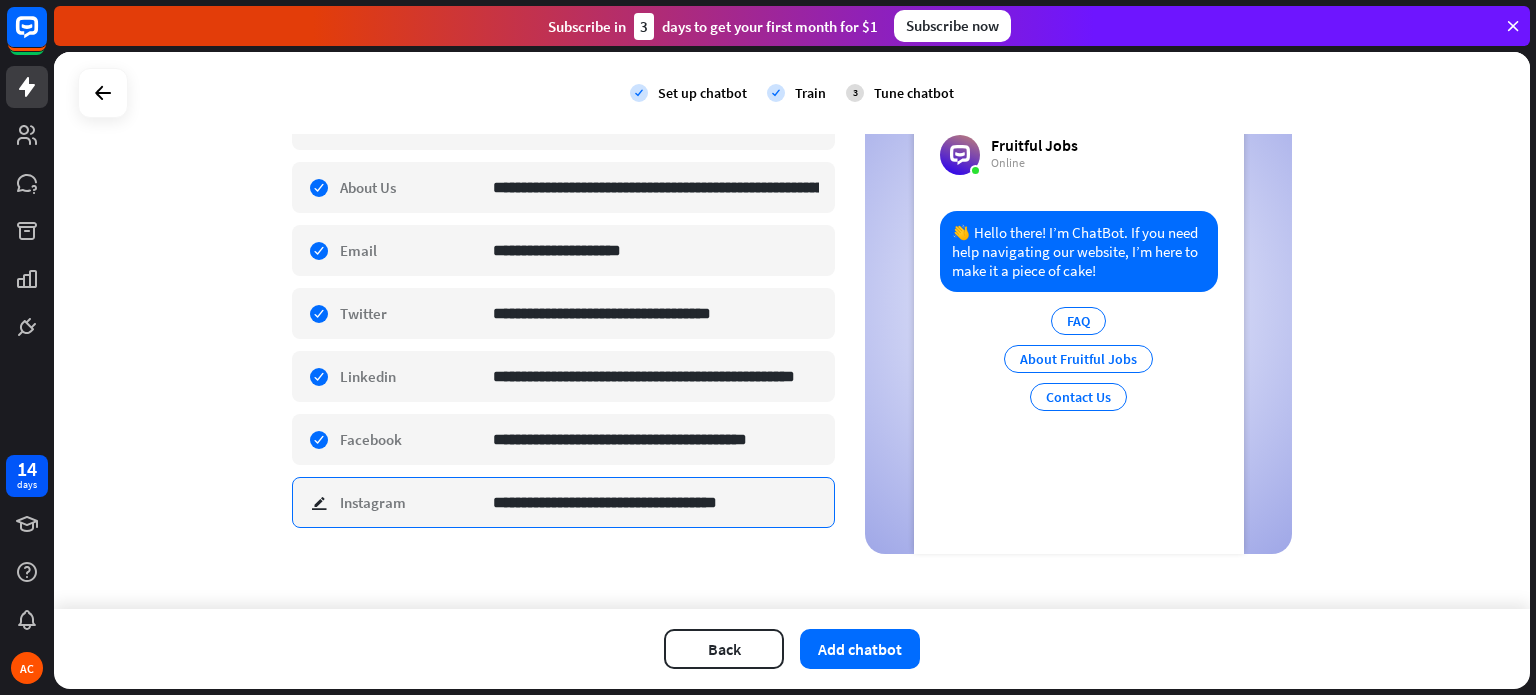 type on "**********" 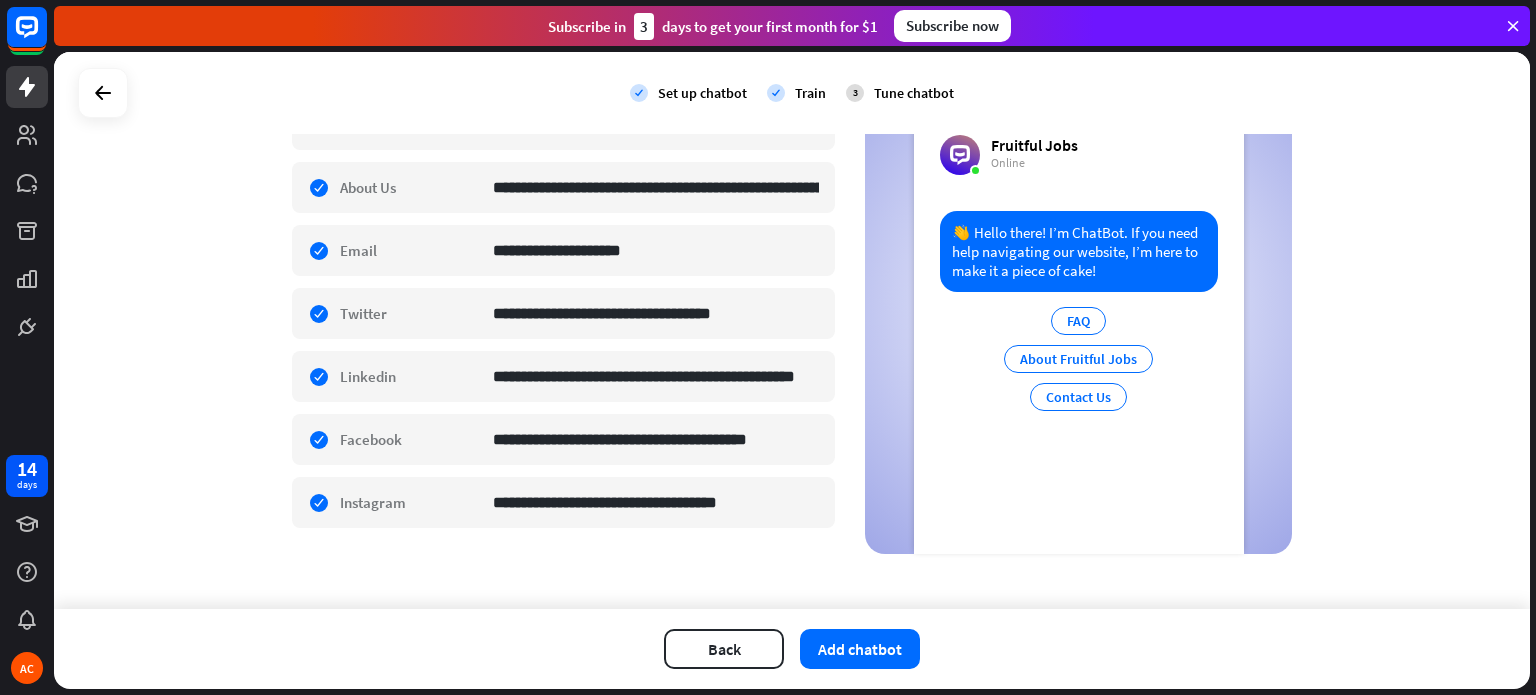 click on "**********" at bounding box center (792, 330) 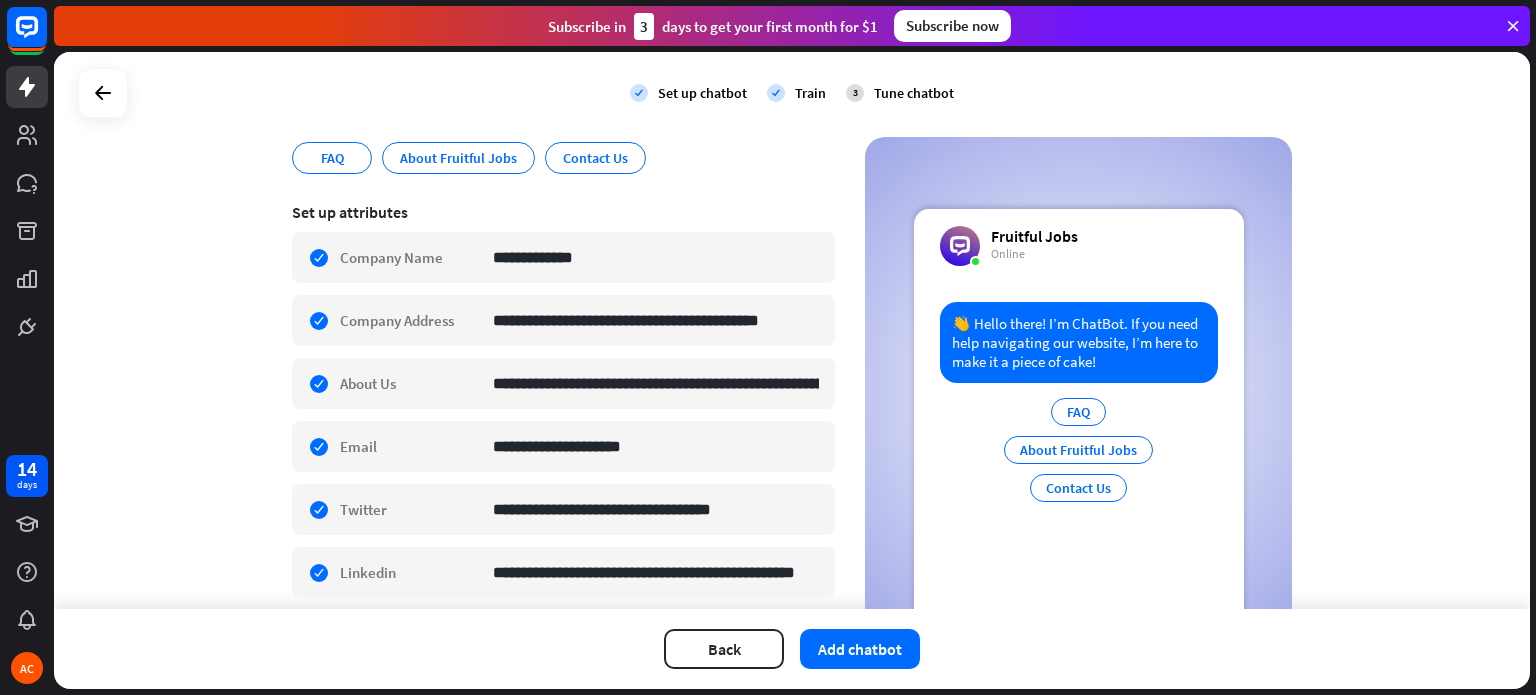 scroll, scrollTop: 262, scrollLeft: 0, axis: vertical 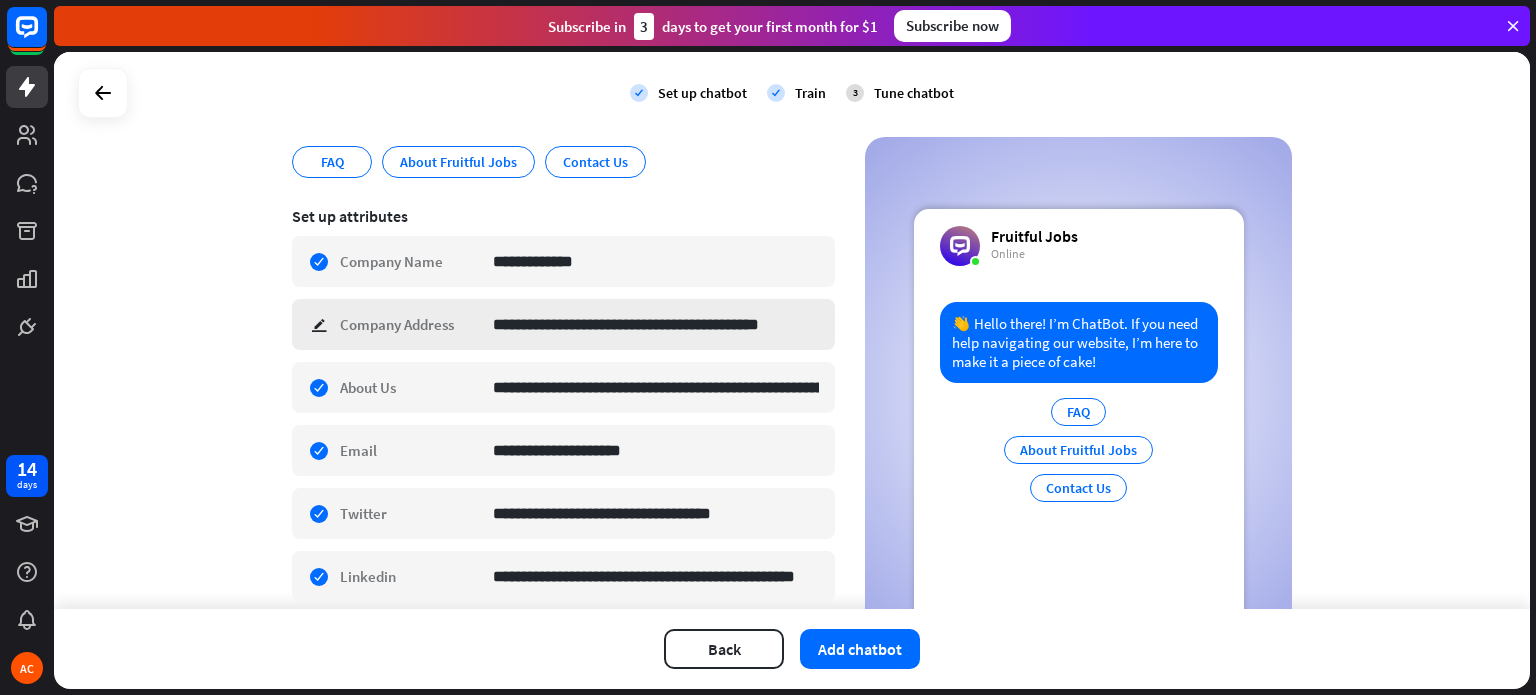 click on "**********" at bounding box center [563, 324] 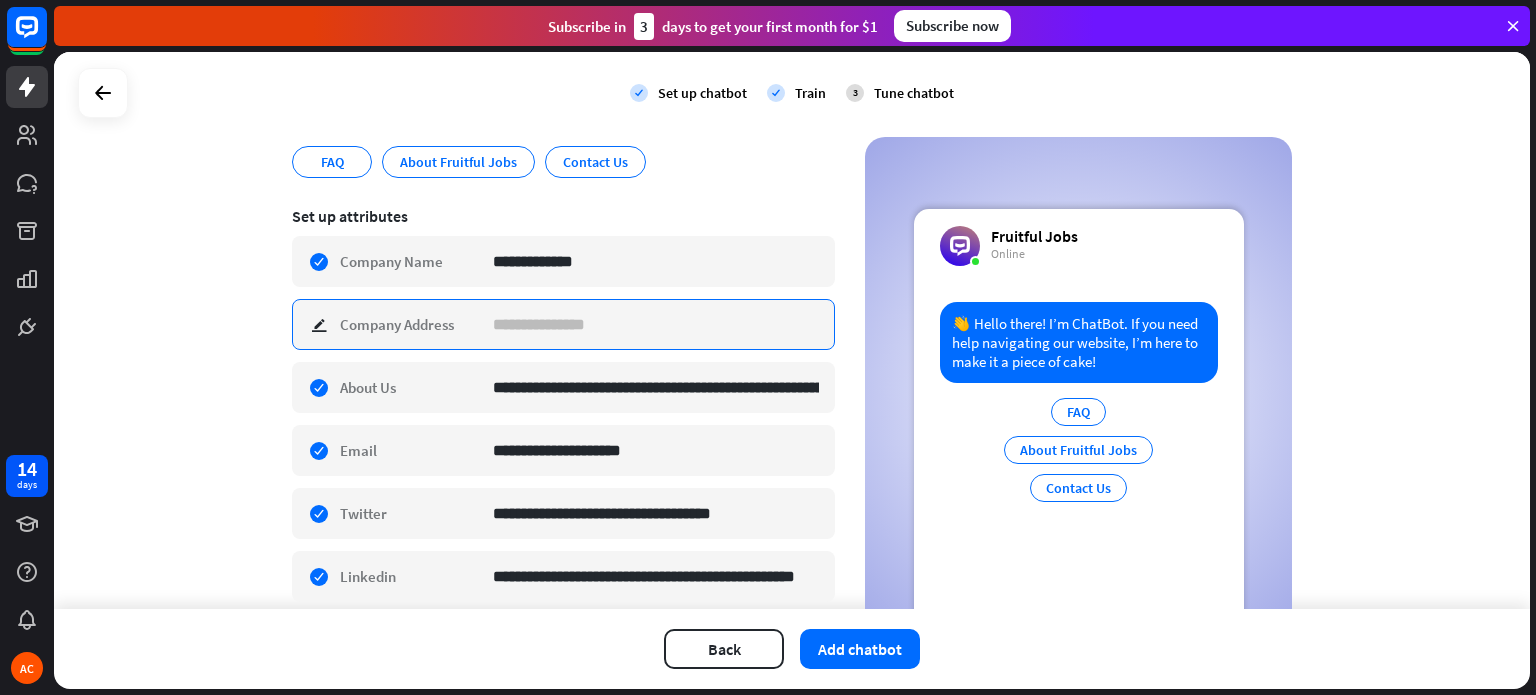 type 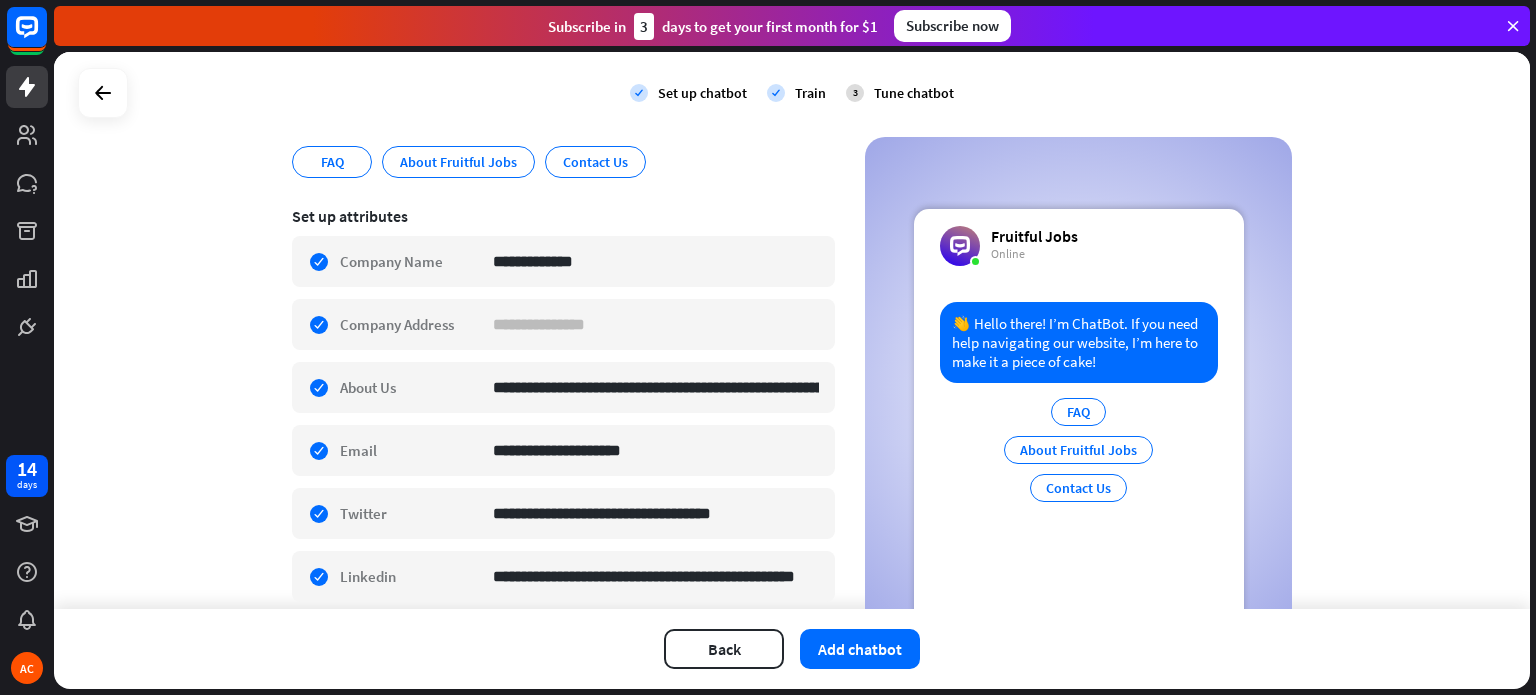 click on "**********" at bounding box center (563, 473) 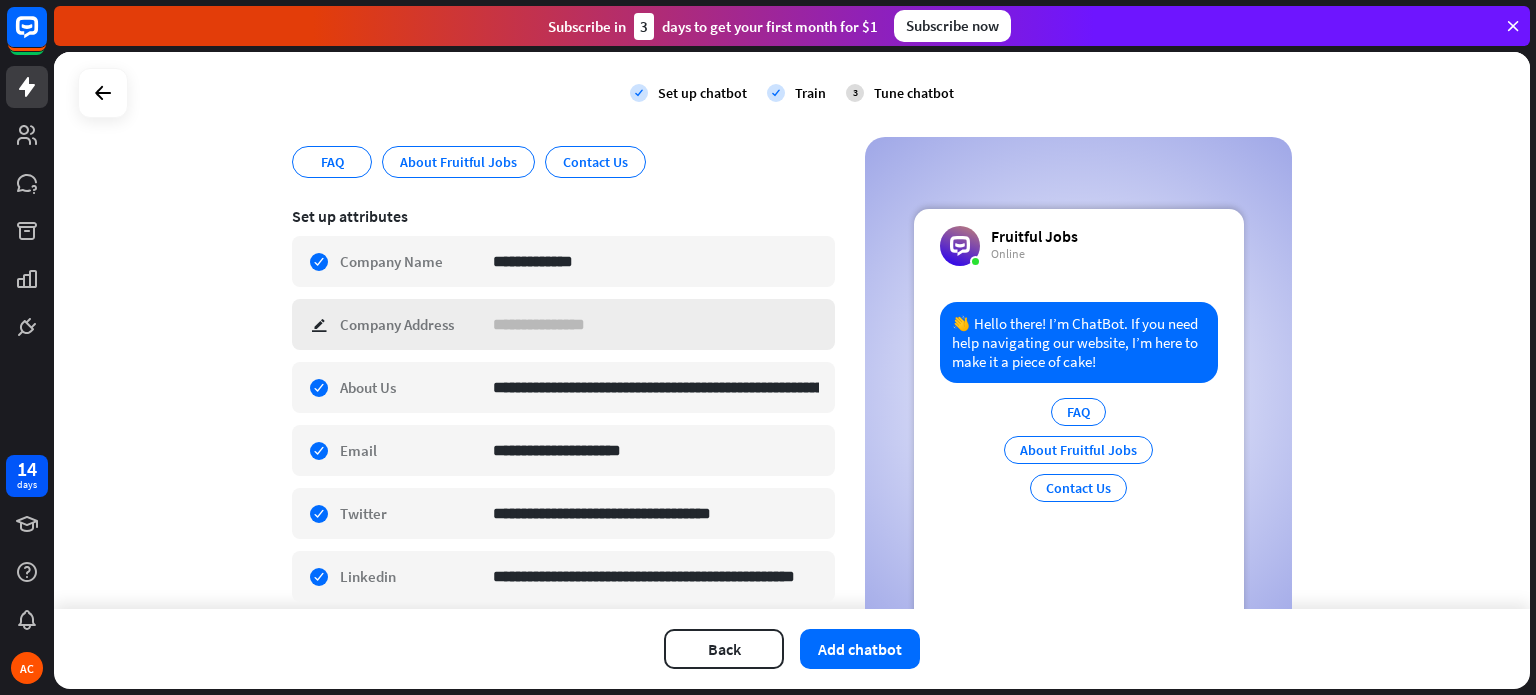drag, startPoint x: 353, startPoint y: 324, endPoint x: 310, endPoint y: 327, distance: 43.104523 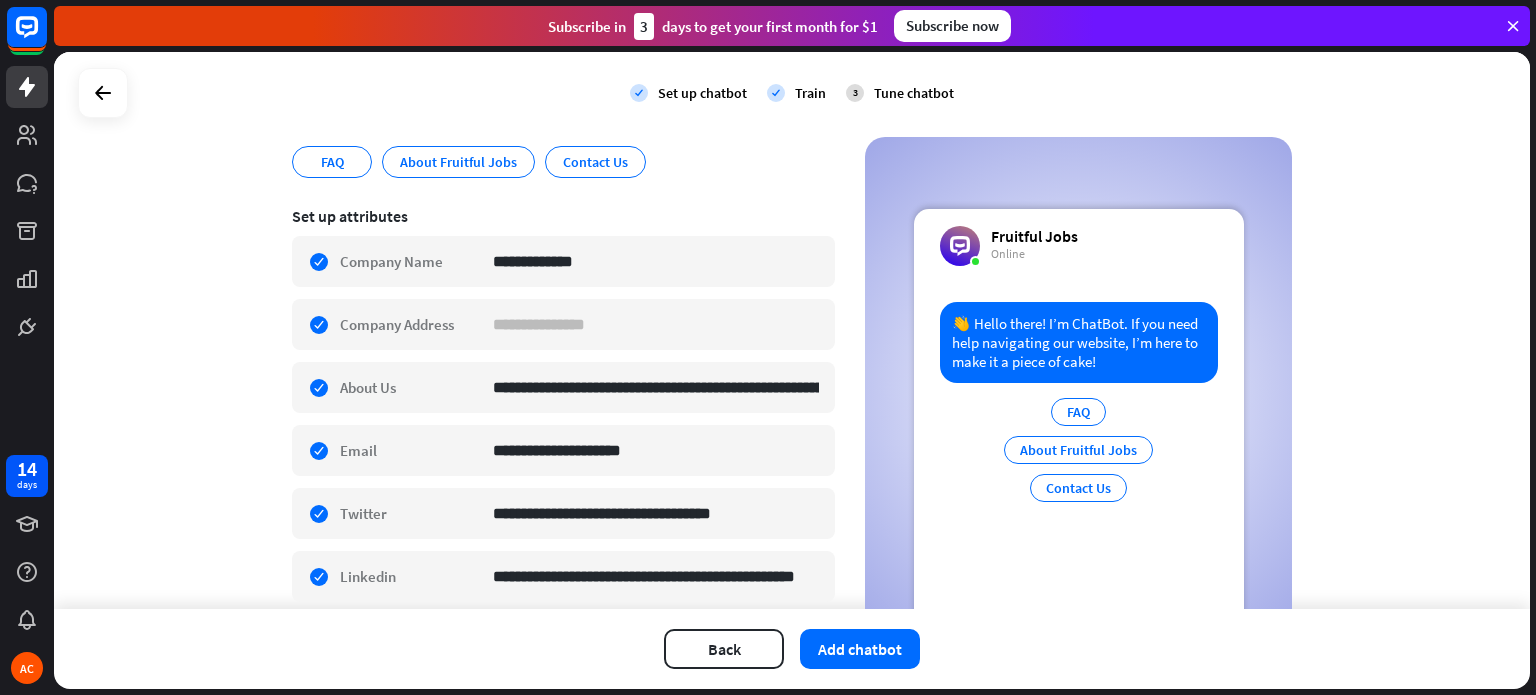drag, startPoint x: 310, startPoint y: 327, endPoint x: 262, endPoint y: 347, distance: 52 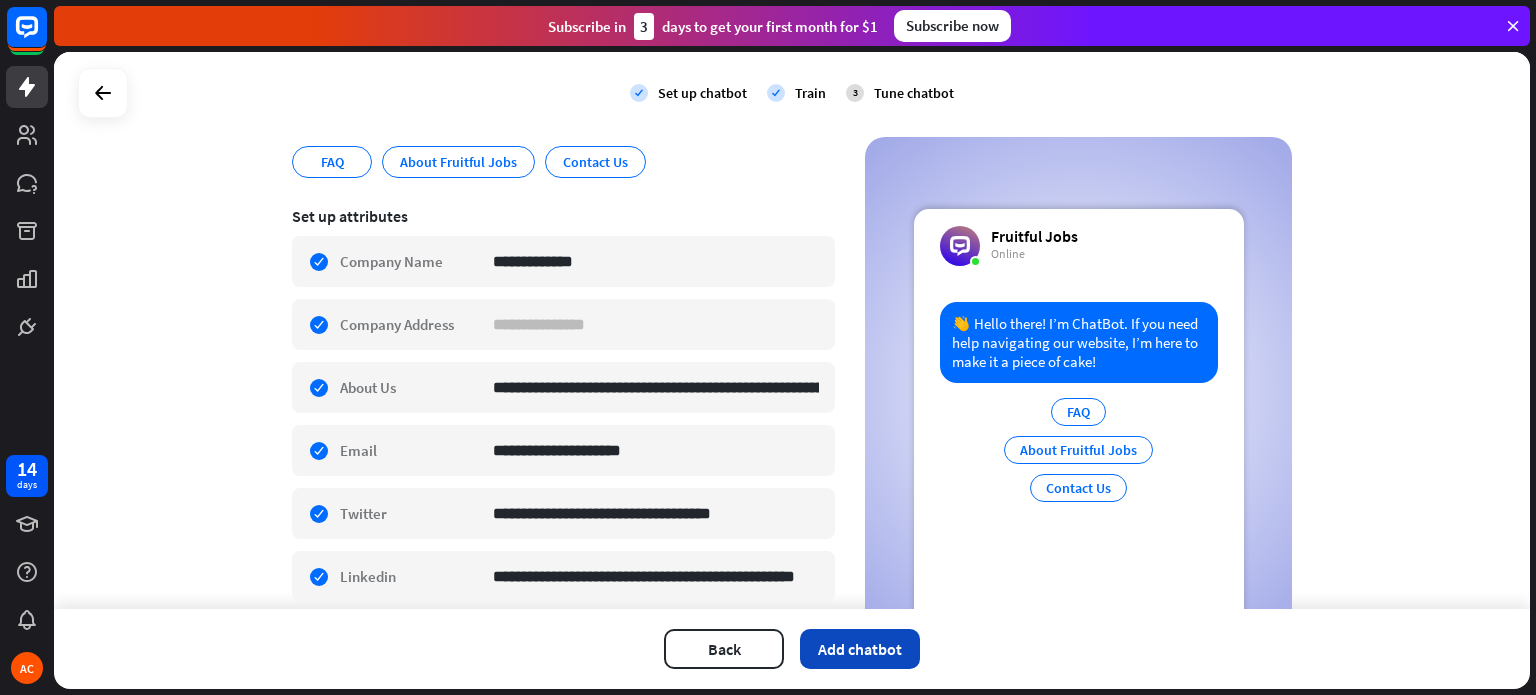 click on "Add chatbot" at bounding box center [860, 649] 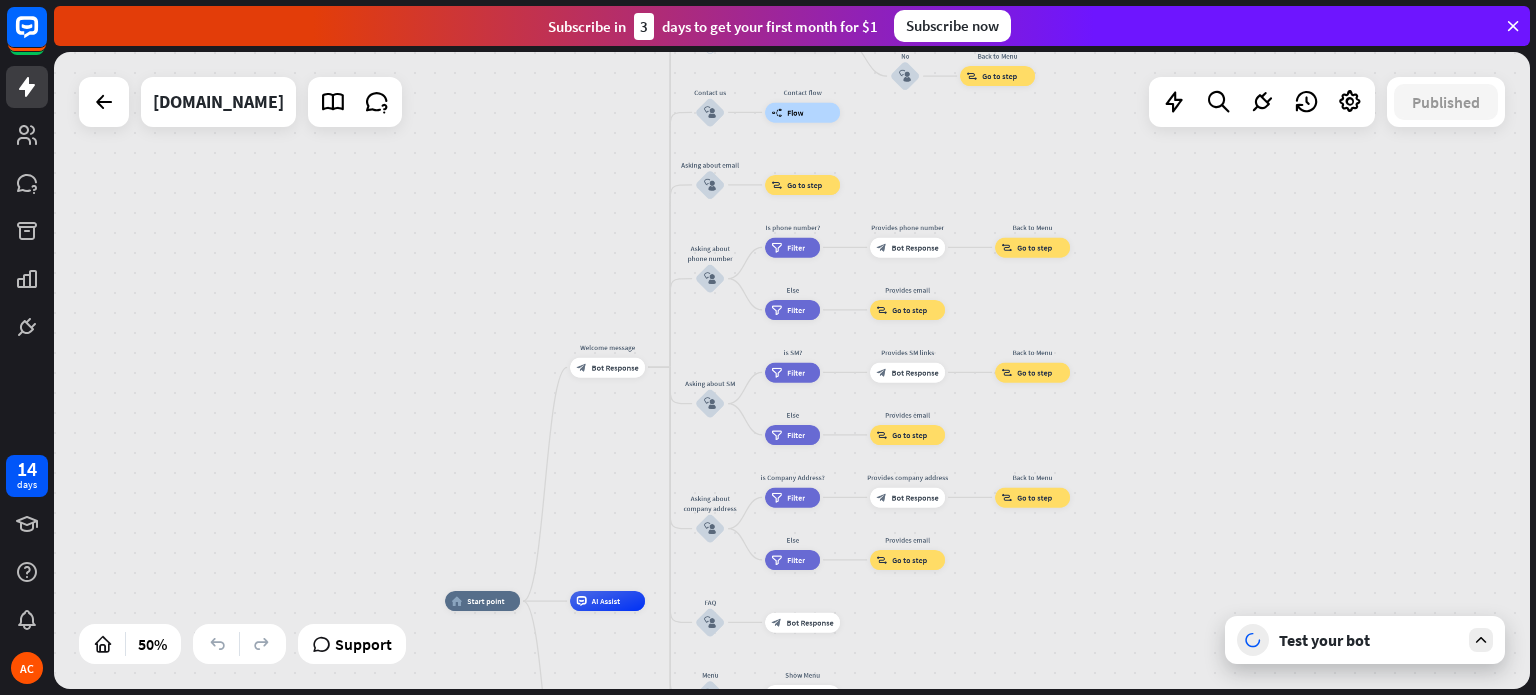 drag, startPoint x: 1208, startPoint y: 451, endPoint x: 1064, endPoint y: 706, distance: 292.8498 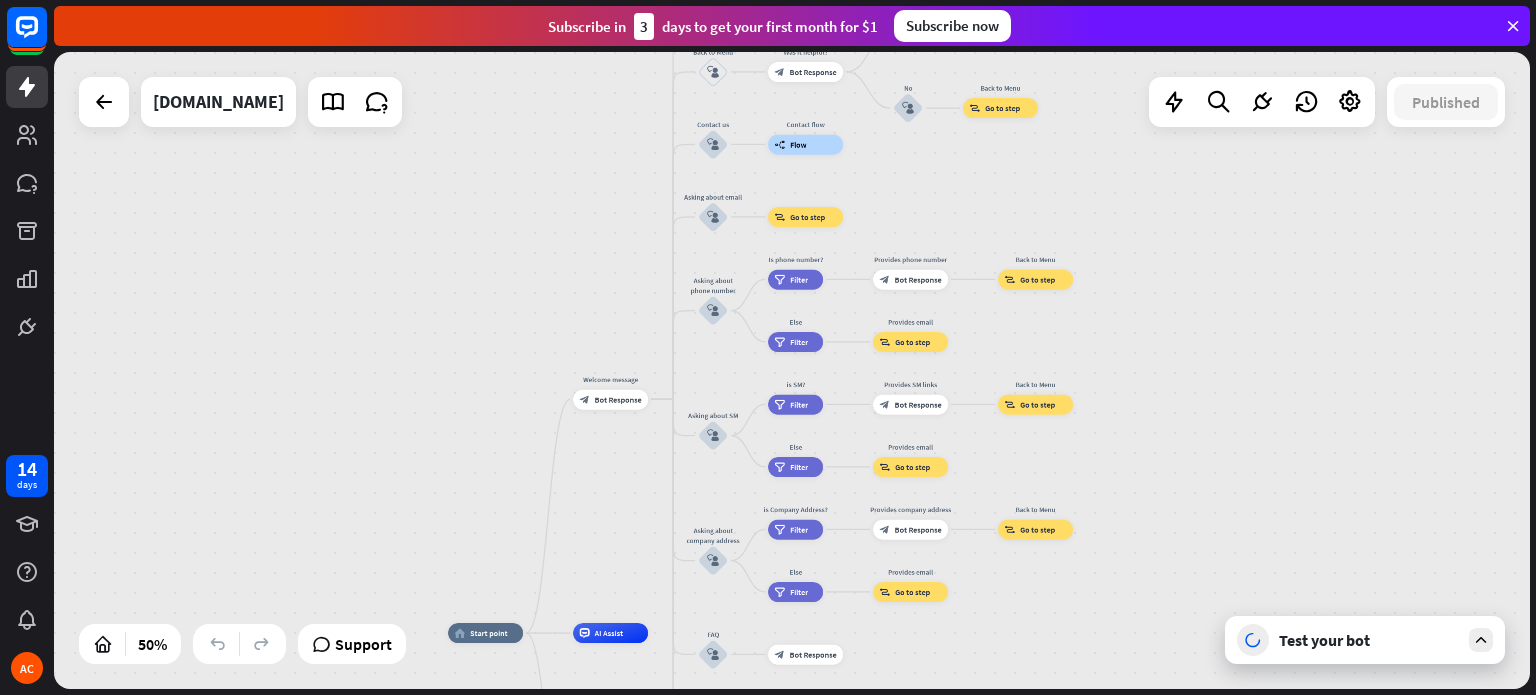 drag, startPoint x: 1217, startPoint y: 385, endPoint x: 1224, endPoint y: 602, distance: 217.11287 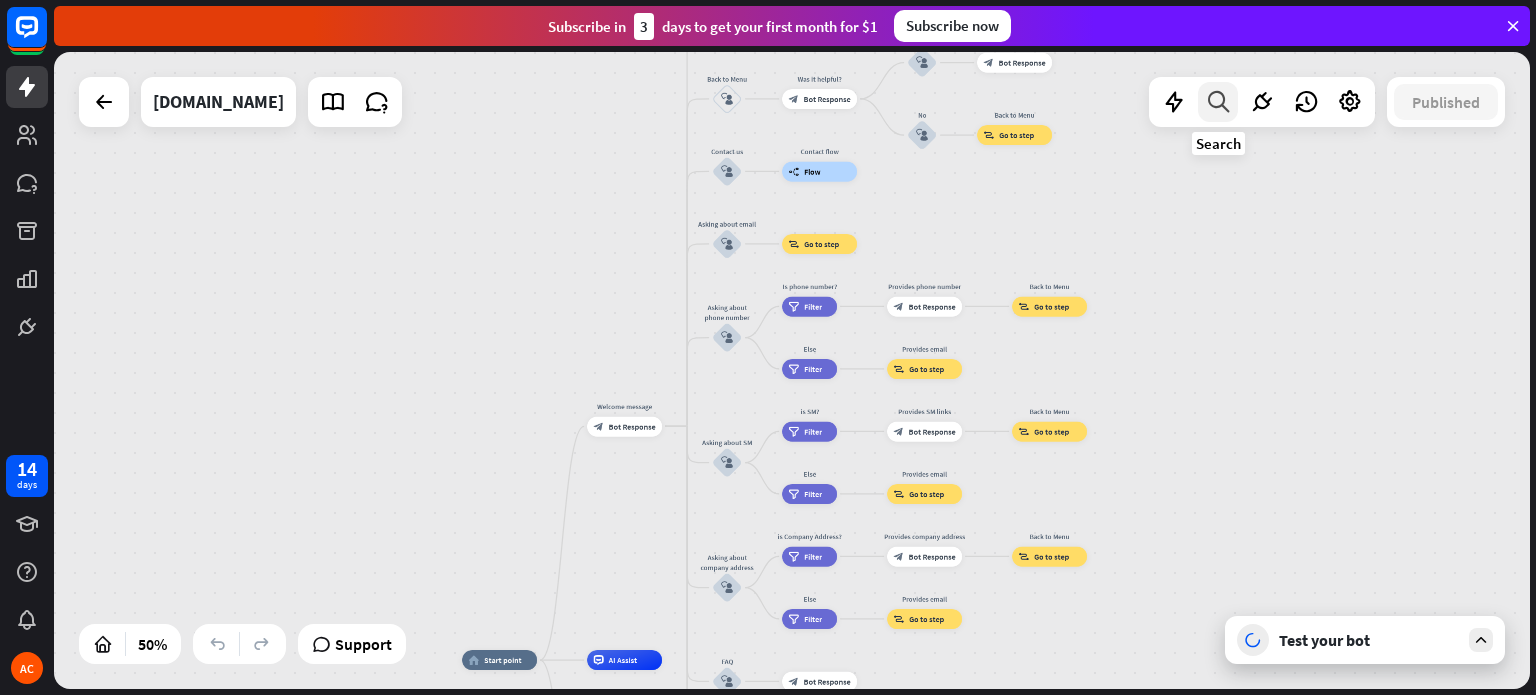 drag, startPoint x: 1209, startPoint y: 296, endPoint x: 1221, endPoint y: 95, distance: 201.3579 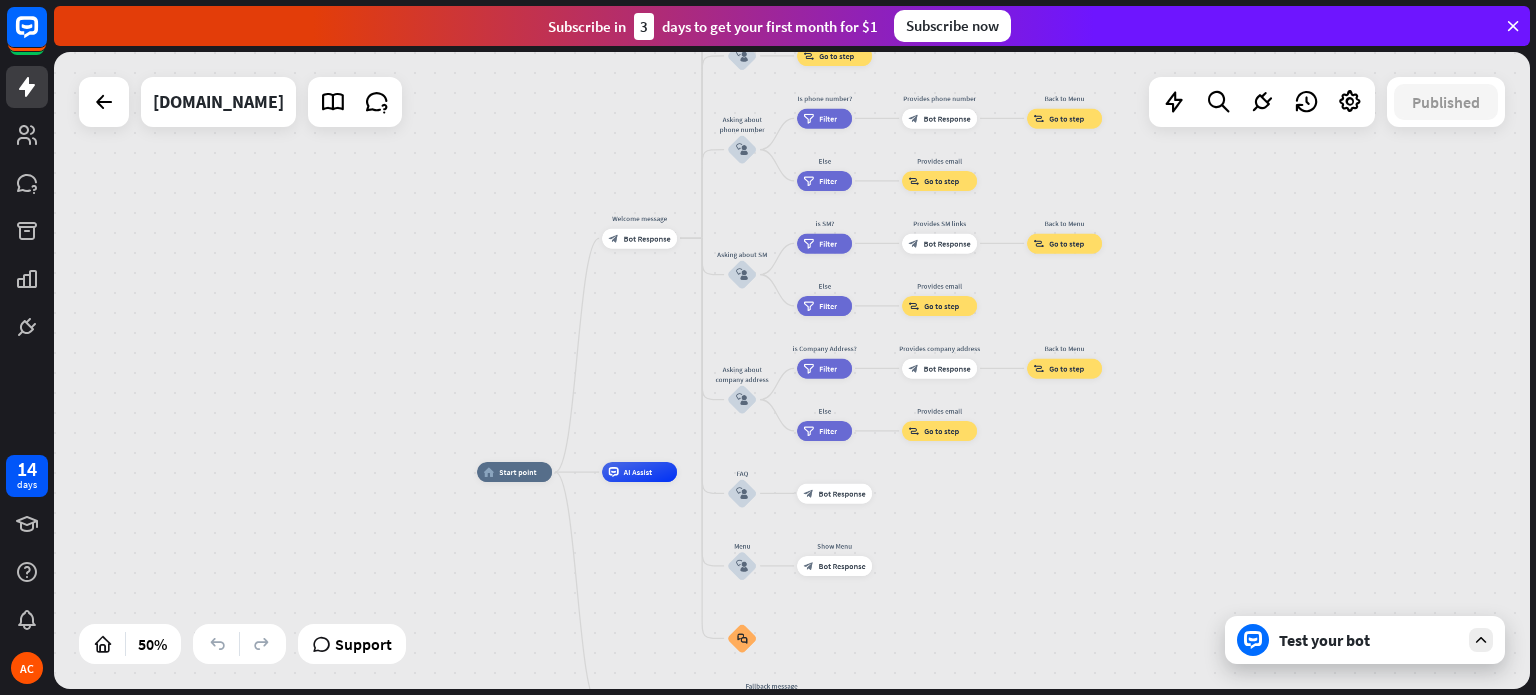 drag, startPoint x: 1301, startPoint y: 421, endPoint x: 1316, endPoint y: 259, distance: 162.69296 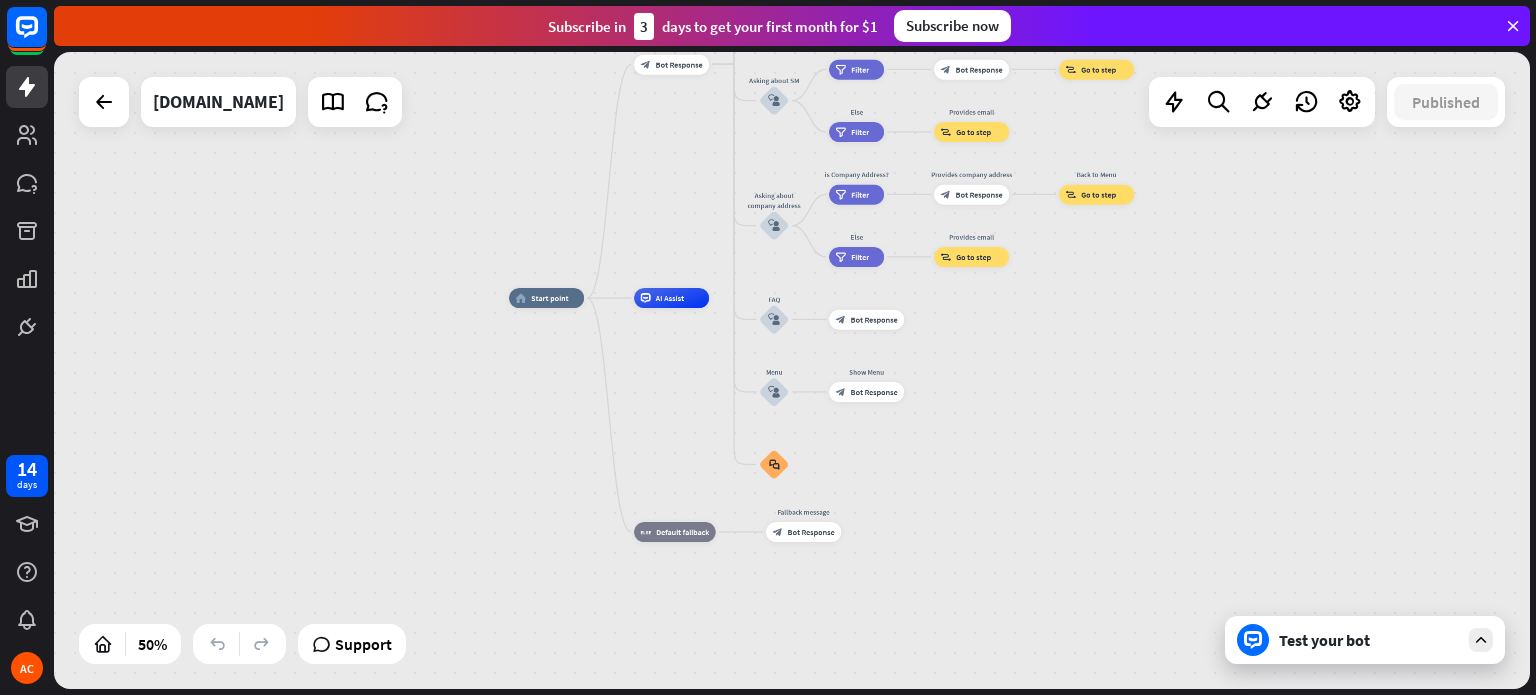 drag, startPoint x: 1286, startPoint y: 434, endPoint x: 1319, endPoint y: 263, distance: 174.1551 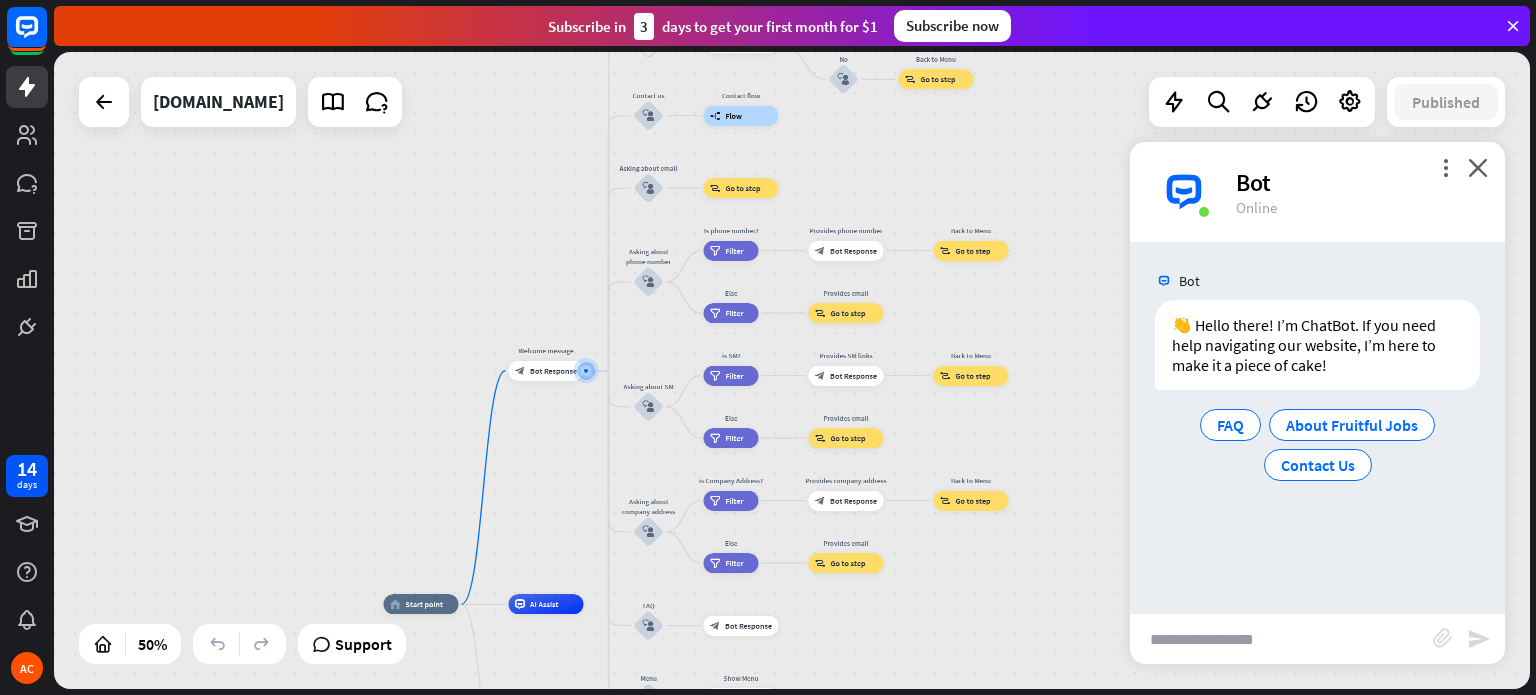 click at bounding box center (1281, 639) 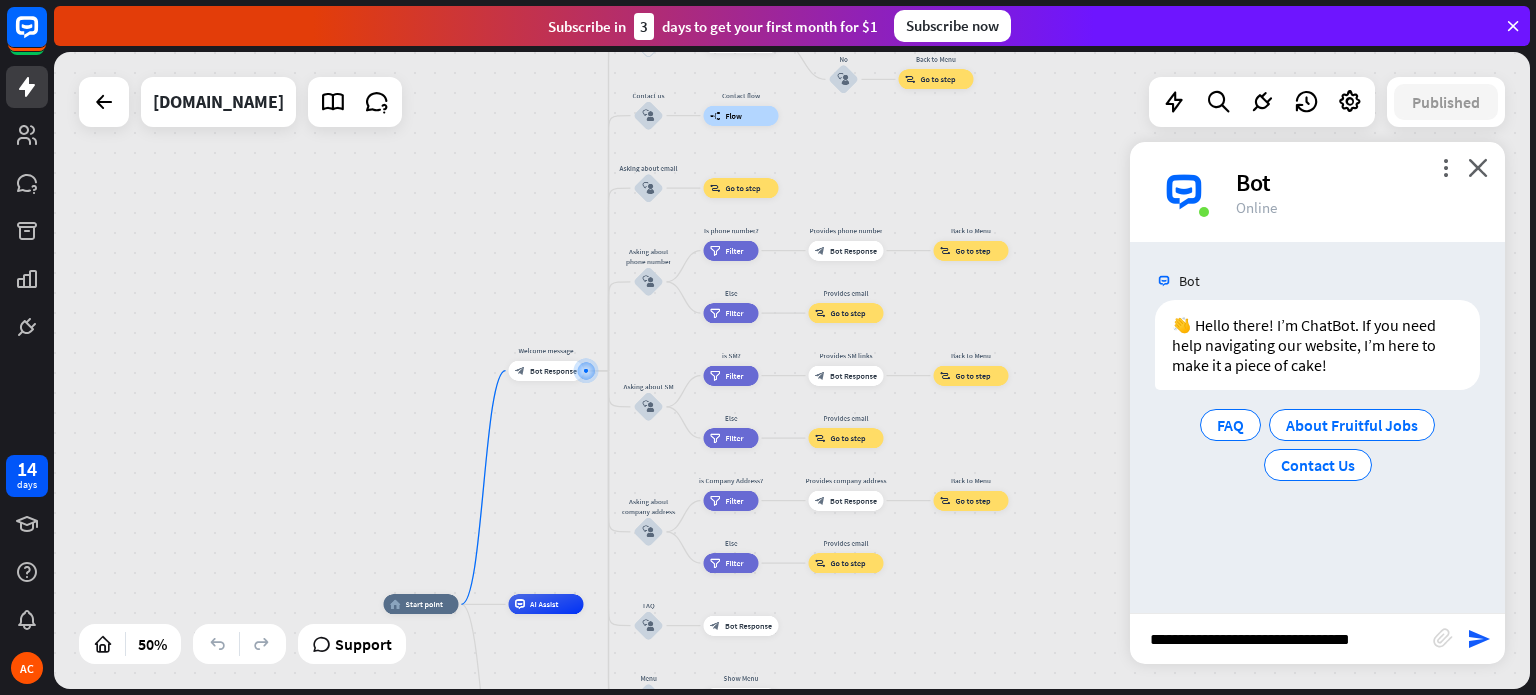 type on "**********" 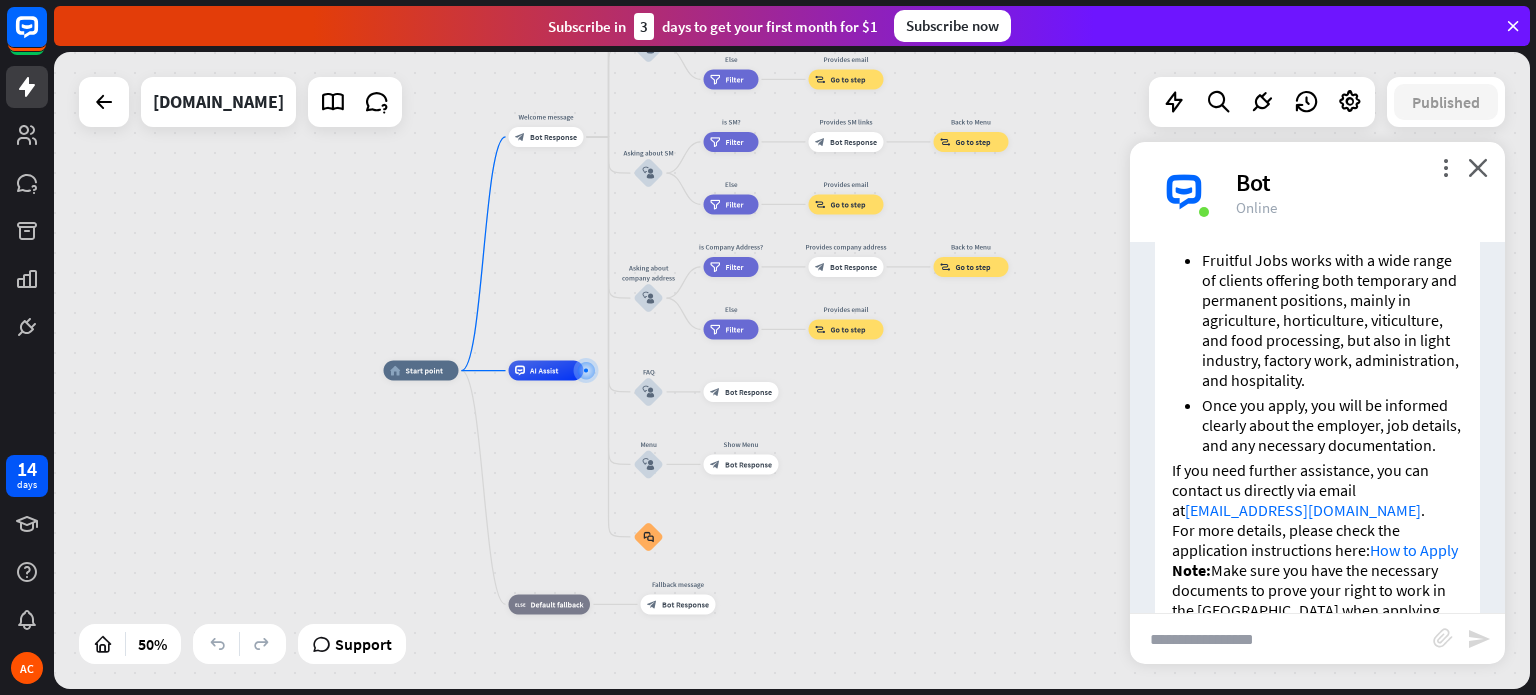scroll, scrollTop: 692, scrollLeft: 0, axis: vertical 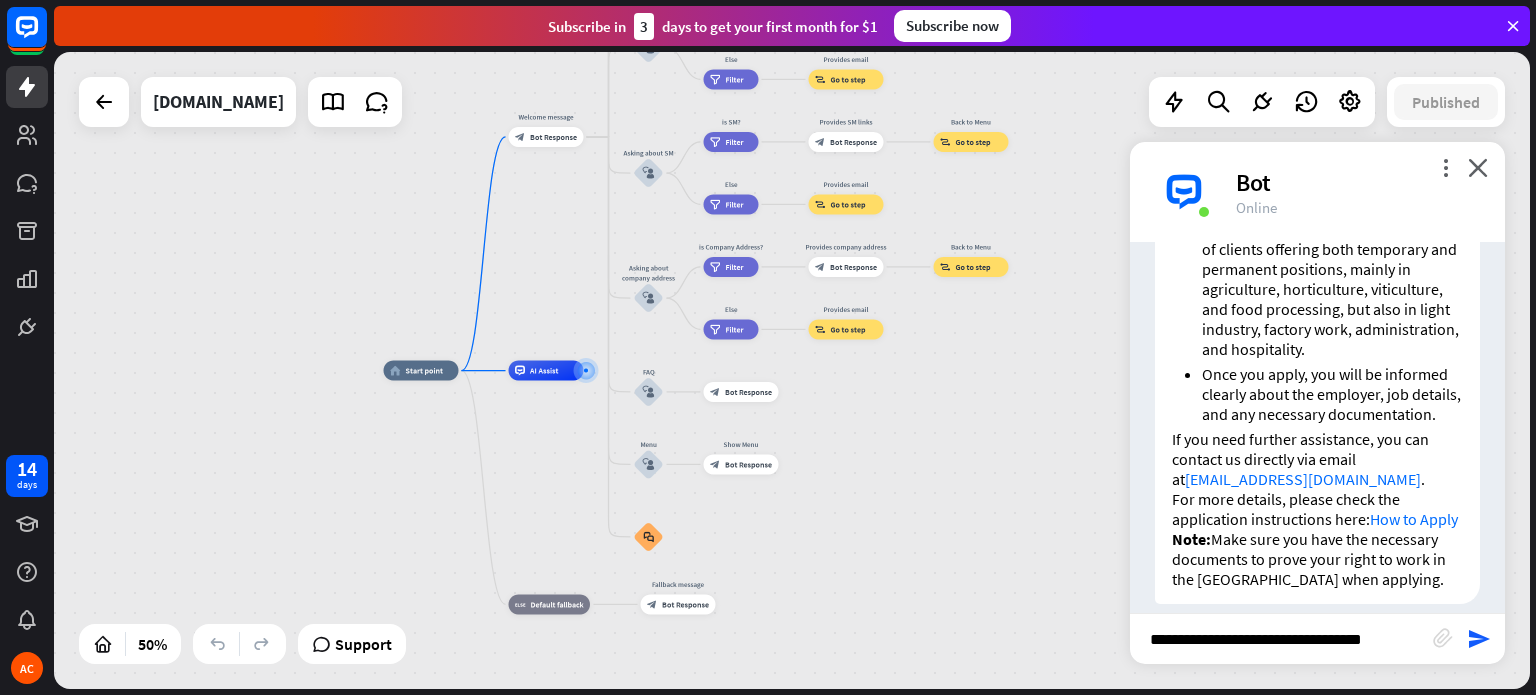 type on "**********" 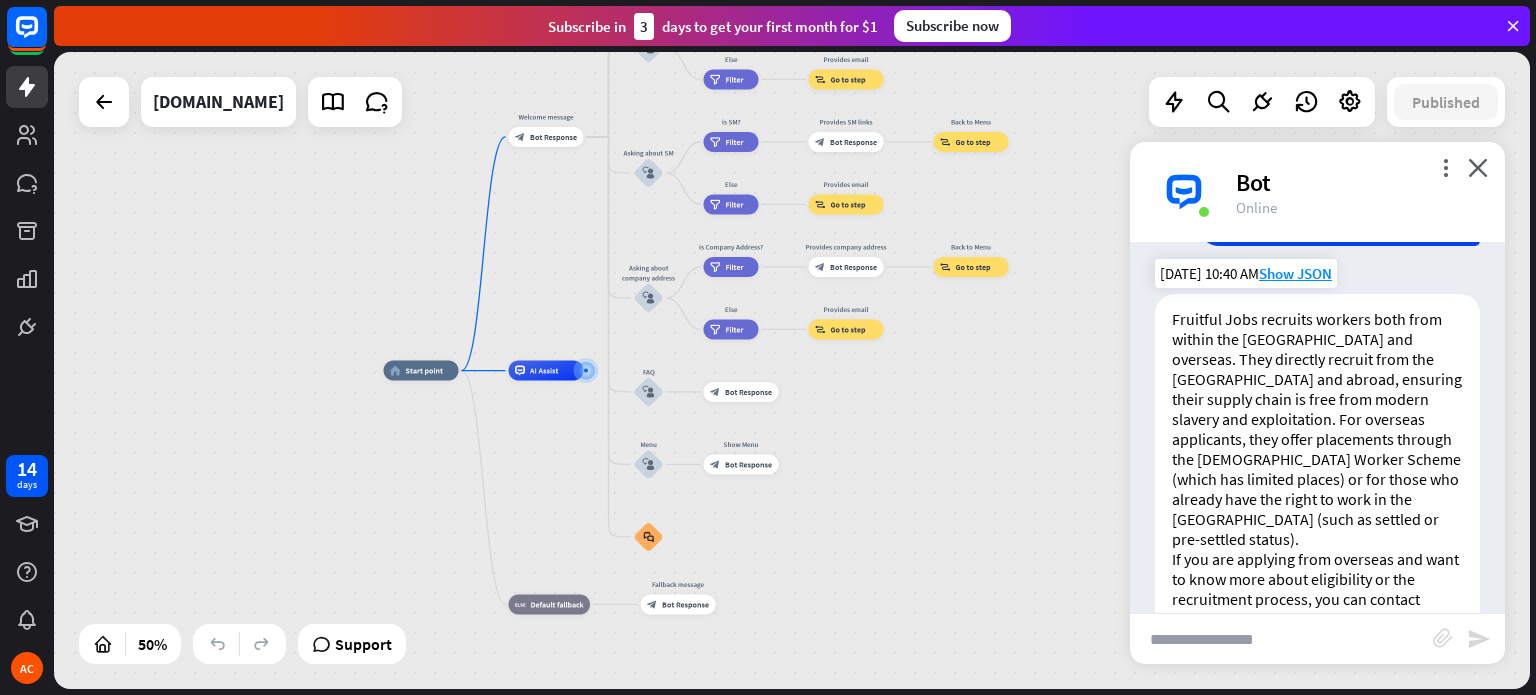scroll, scrollTop: 1248, scrollLeft: 0, axis: vertical 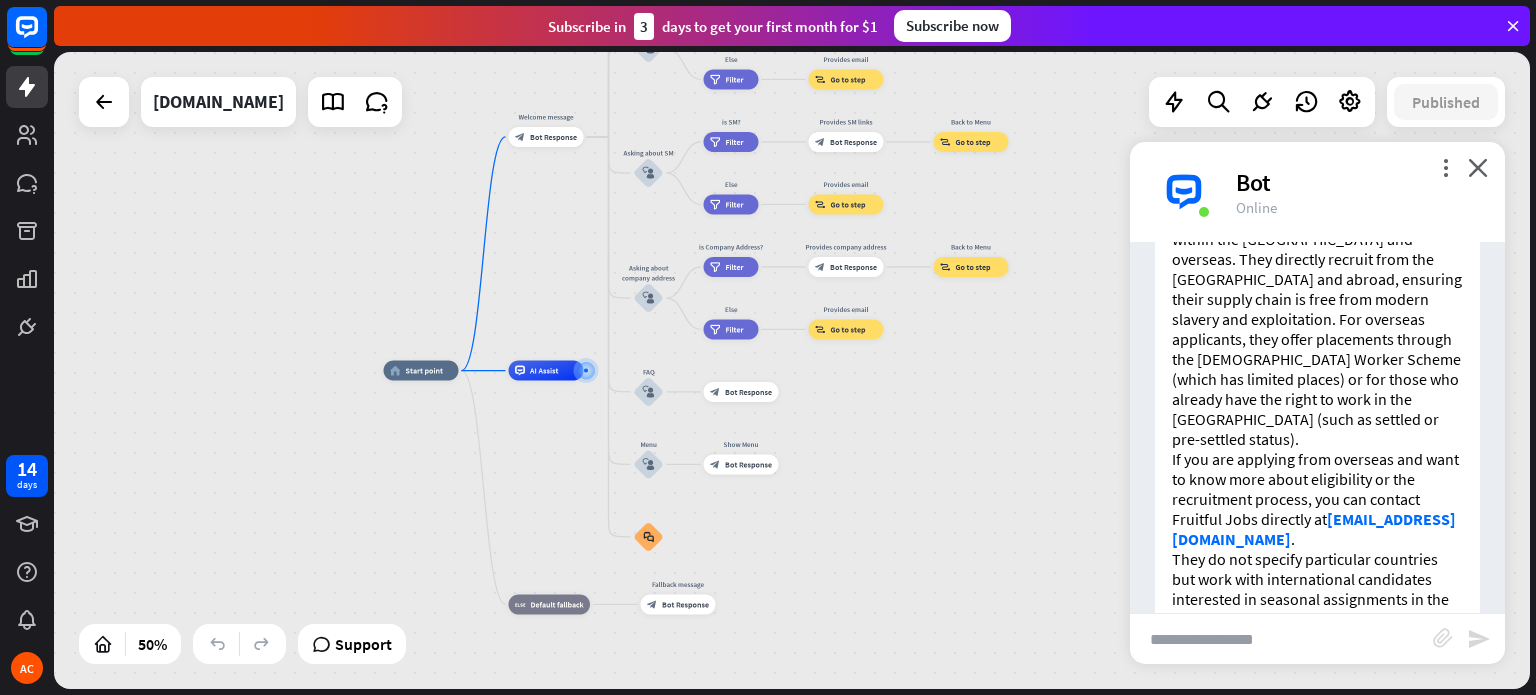 click at bounding box center (1281, 639) 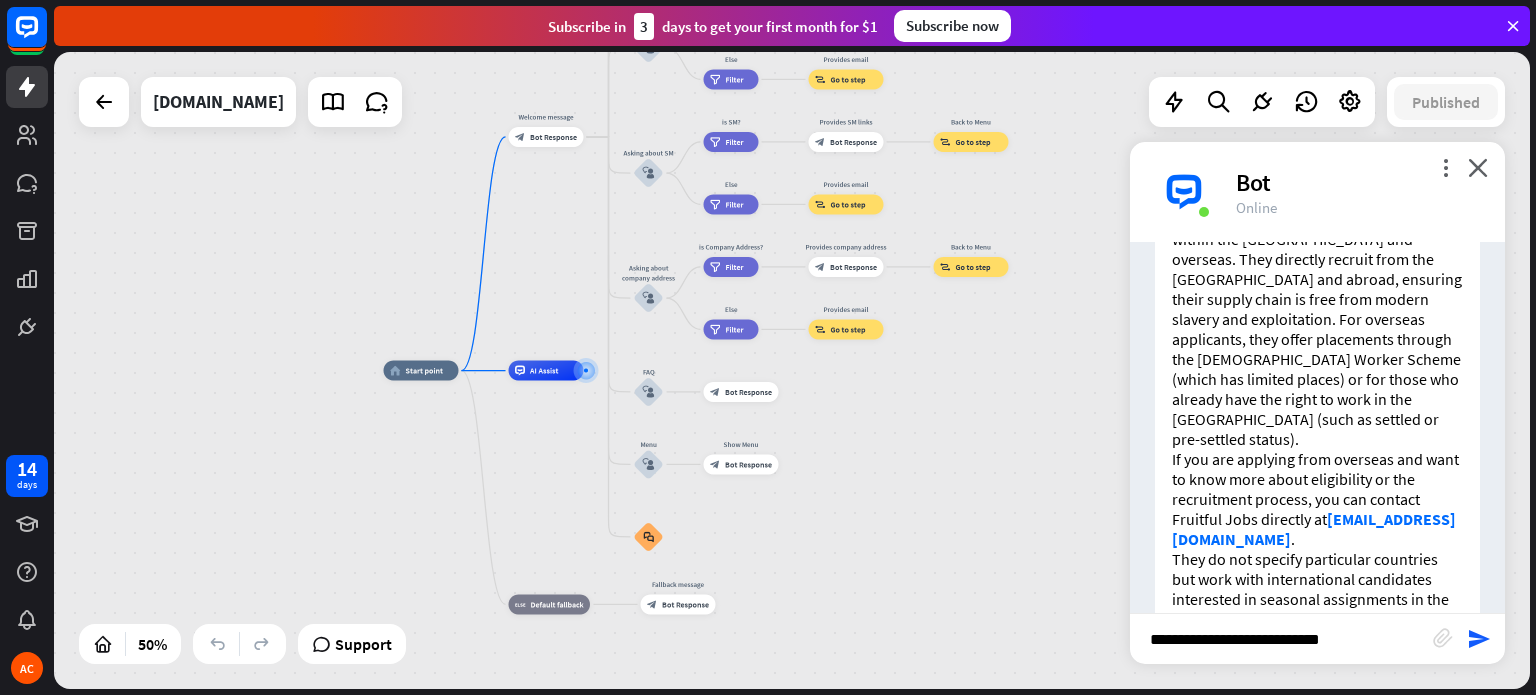 type on "**********" 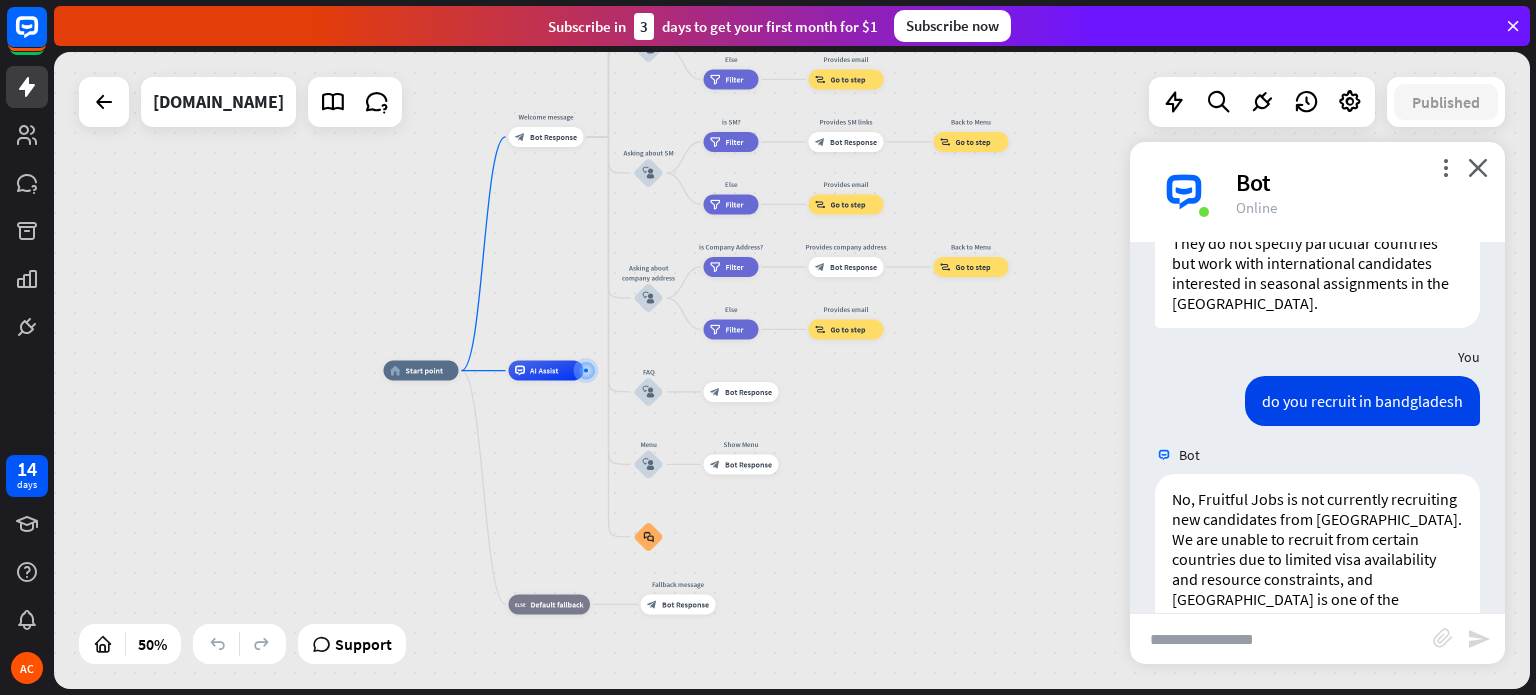 scroll, scrollTop: 1644, scrollLeft: 0, axis: vertical 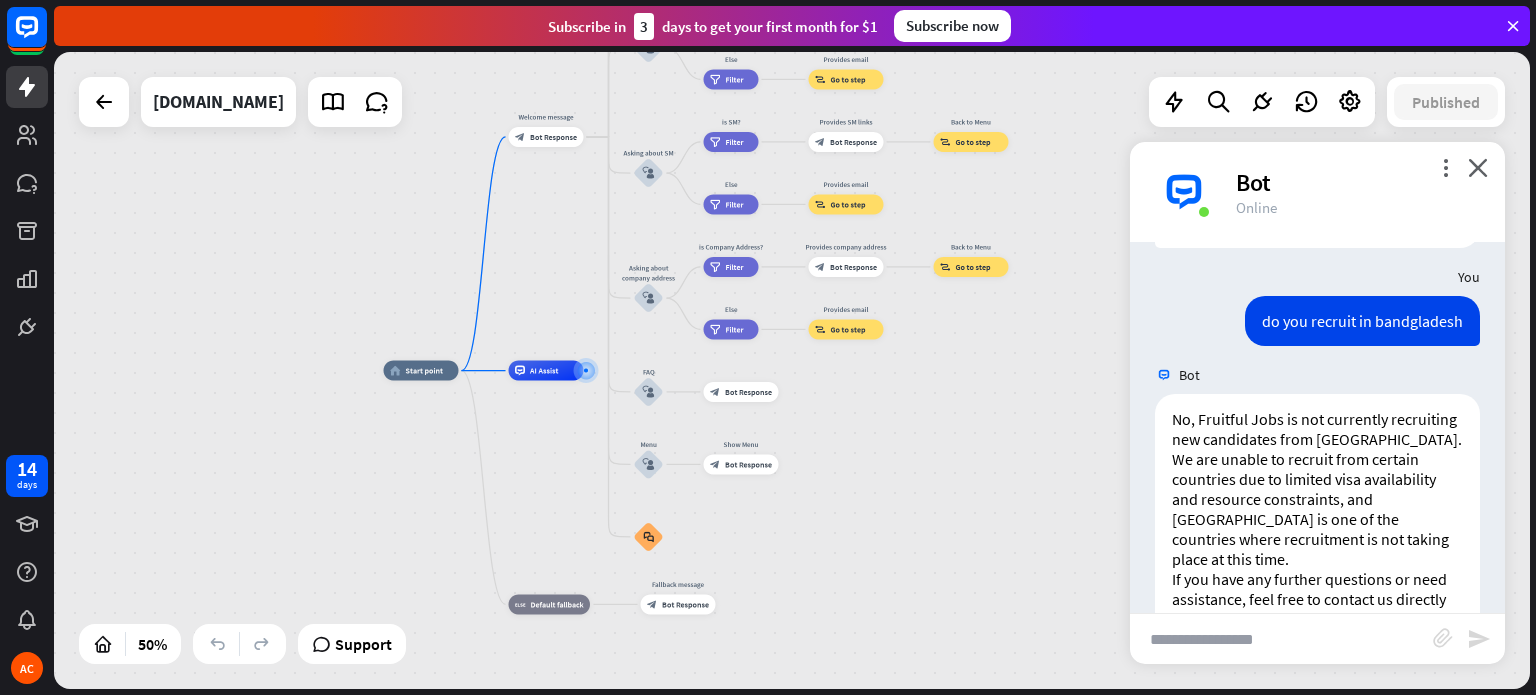 click at bounding box center (1281, 639) 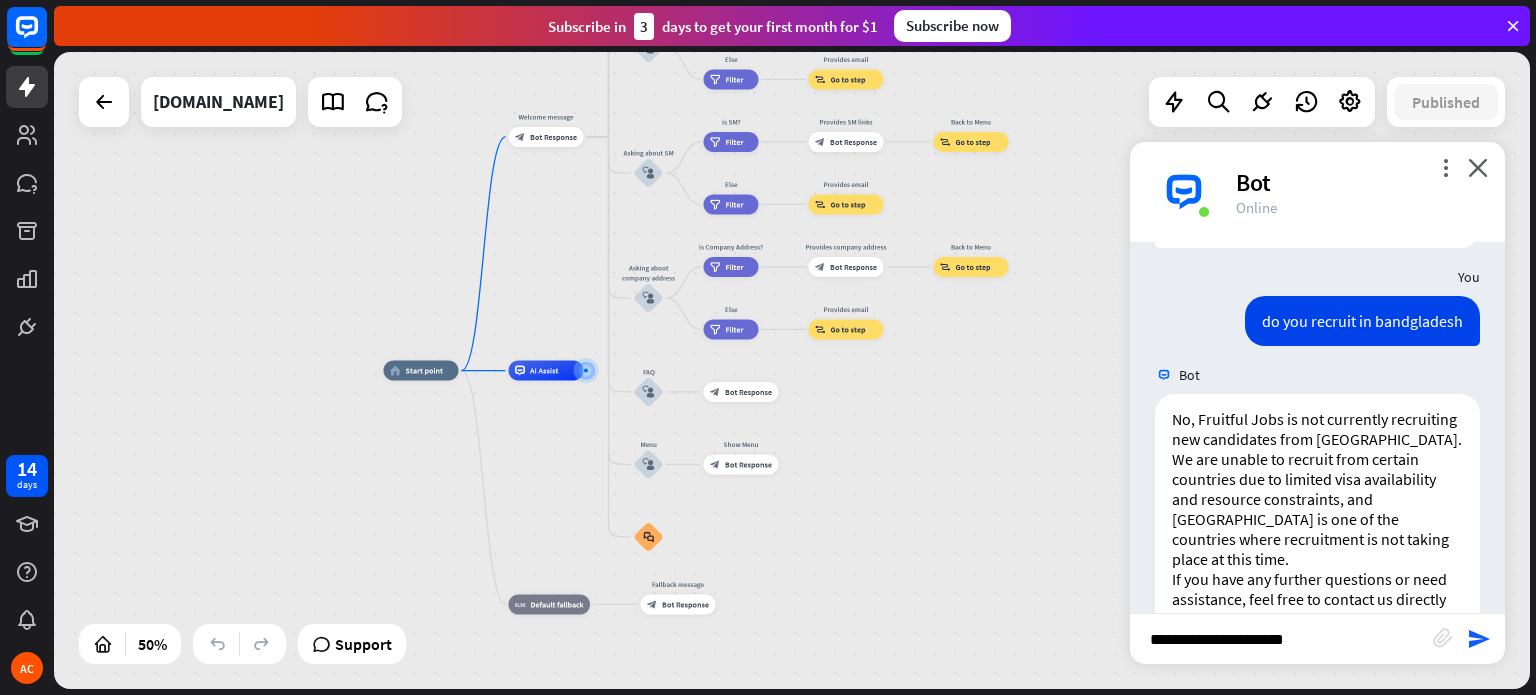 type on "**********" 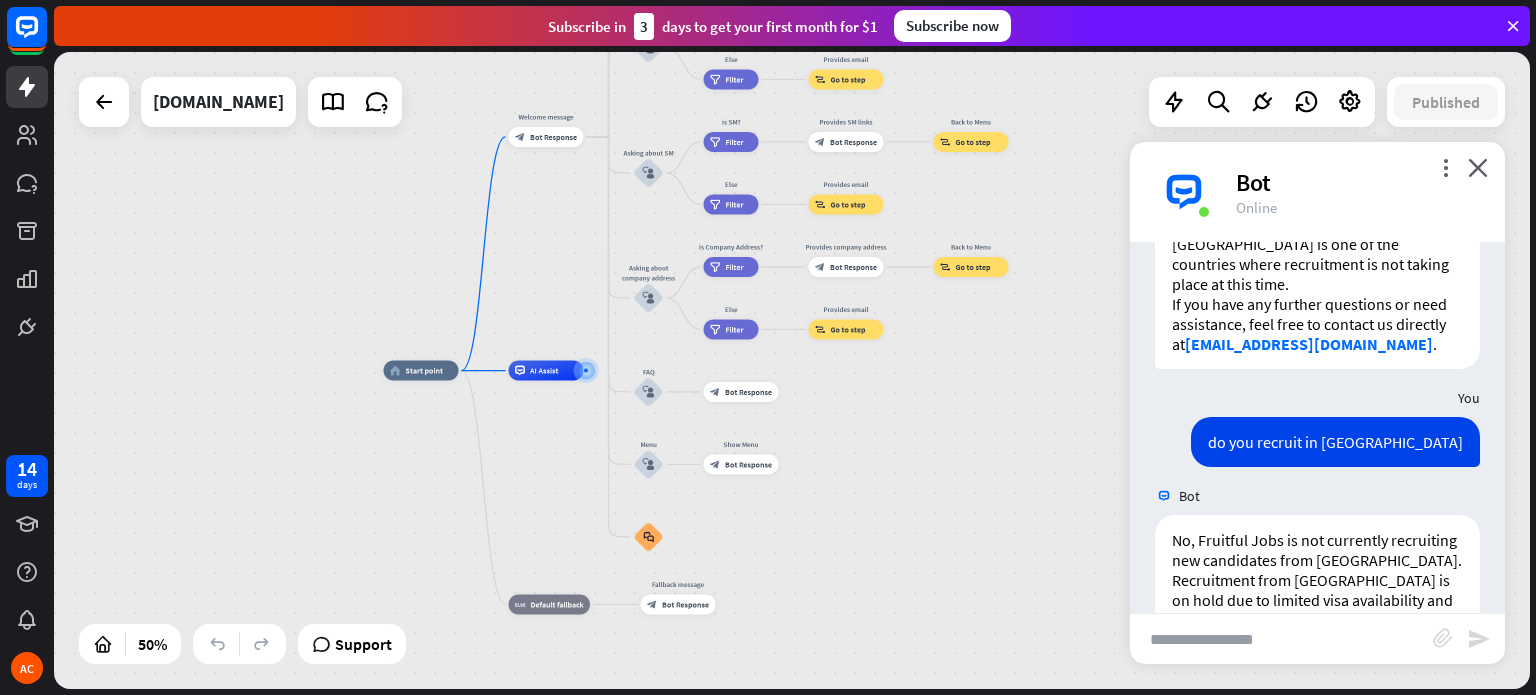 scroll, scrollTop: 1980, scrollLeft: 0, axis: vertical 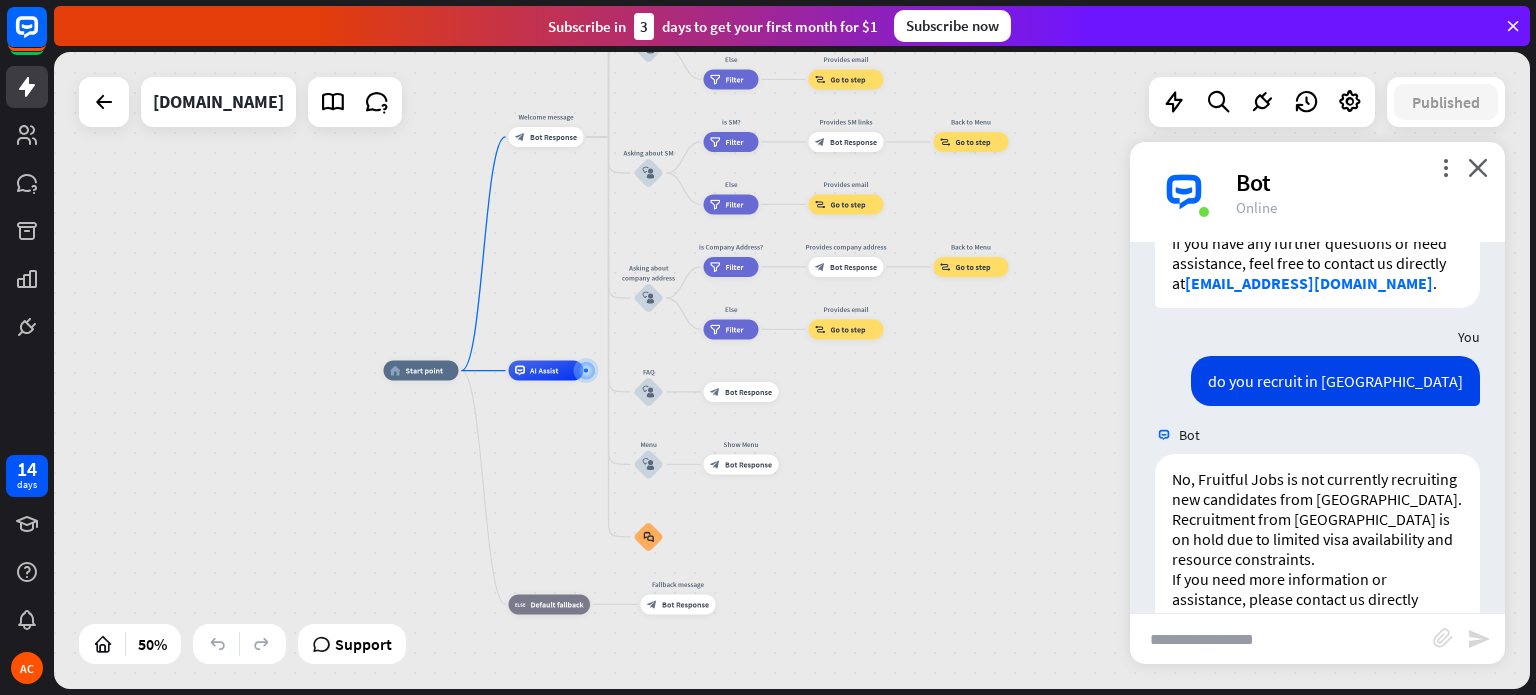 click at bounding box center (1281, 639) 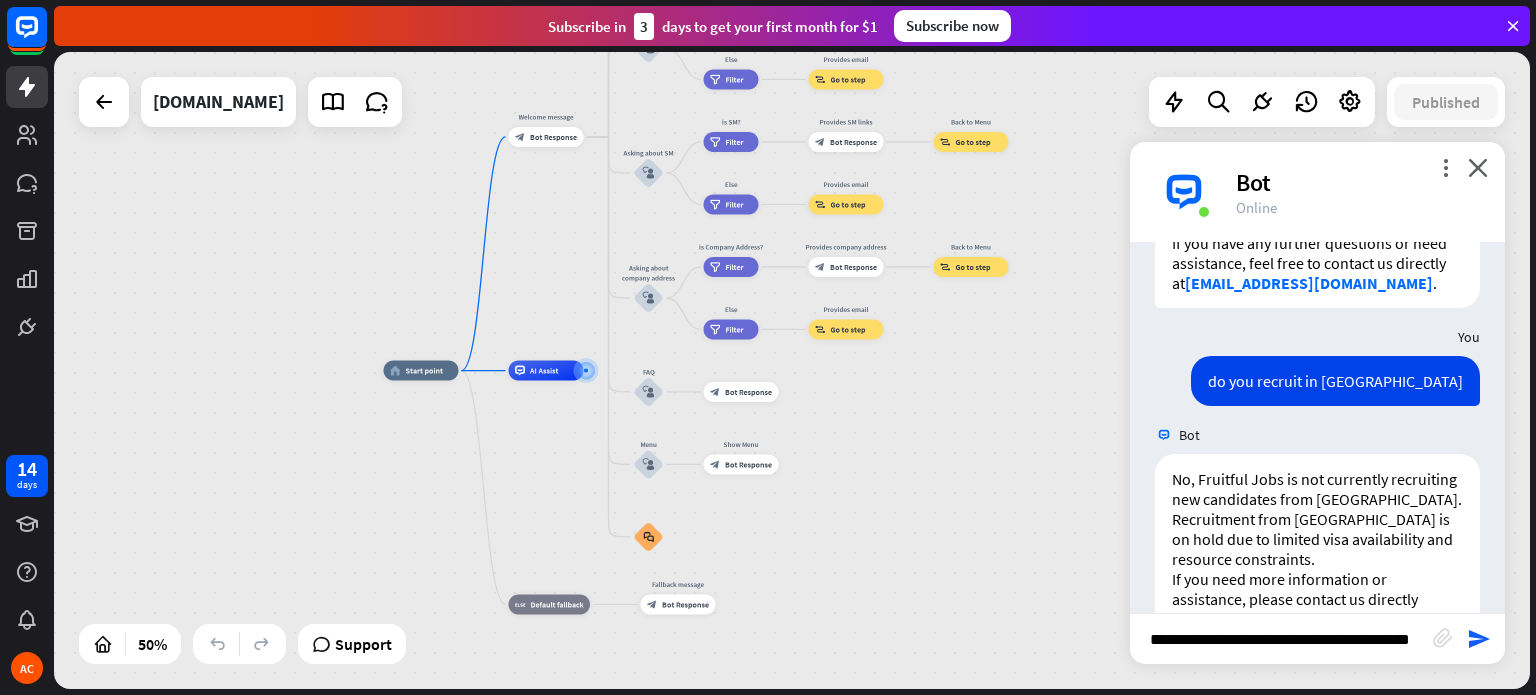 type on "**********" 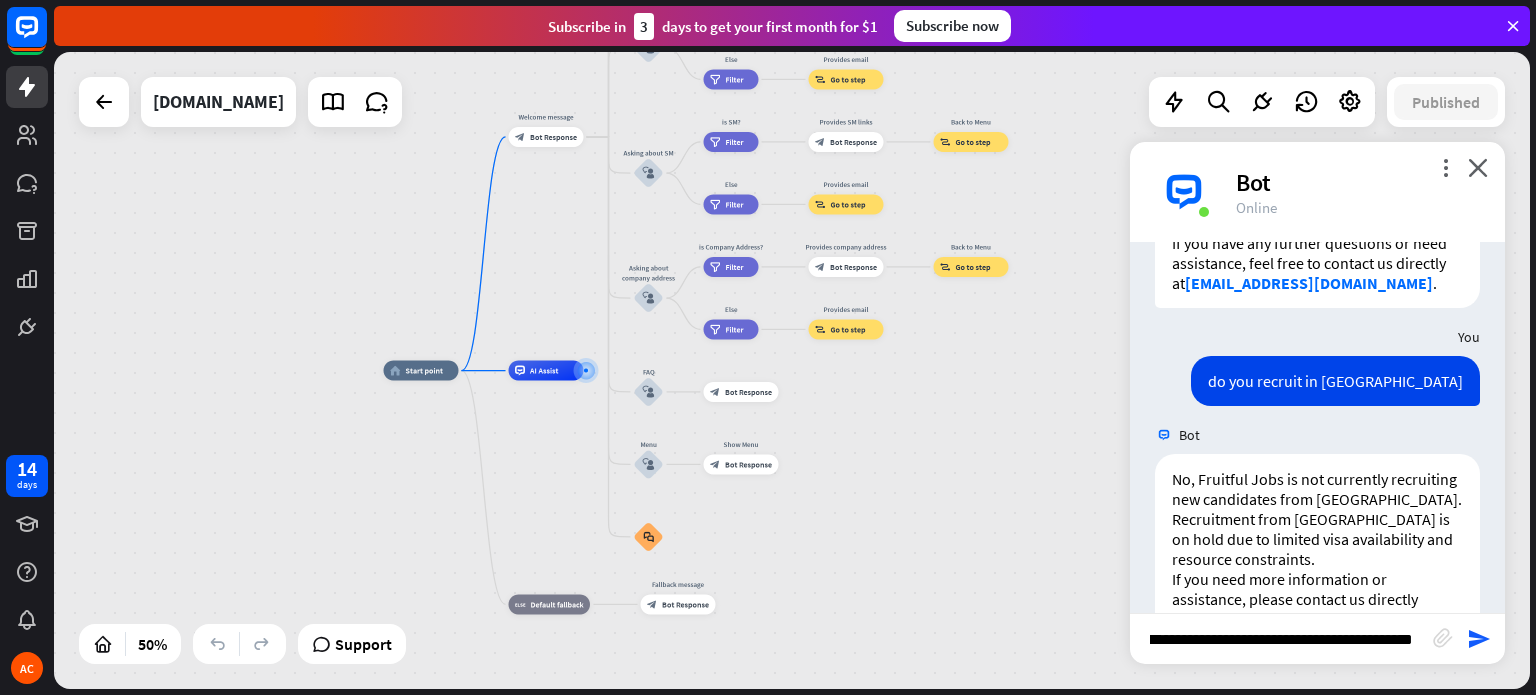 scroll, scrollTop: 0, scrollLeft: 33, axis: horizontal 